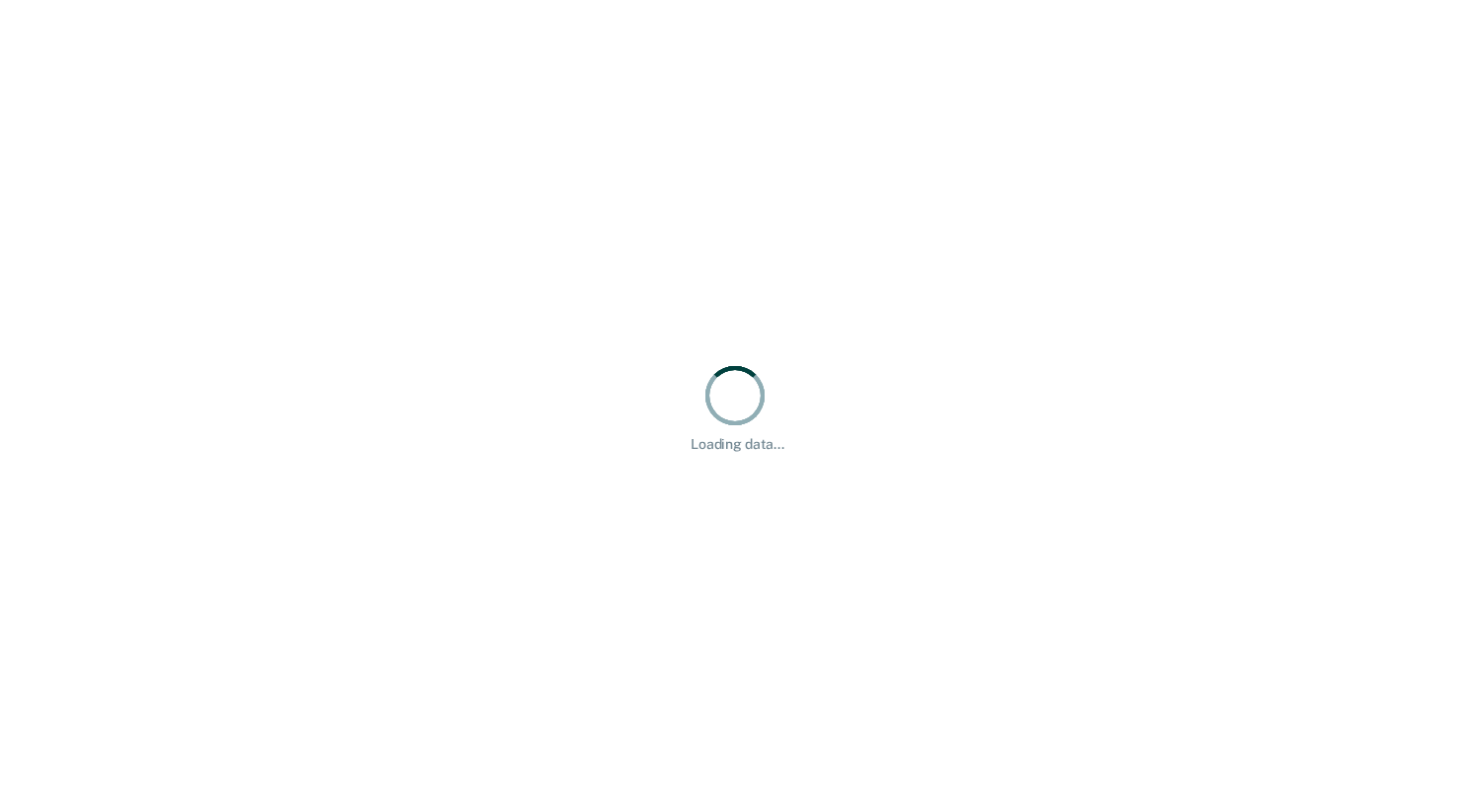 scroll, scrollTop: 0, scrollLeft: 0, axis: both 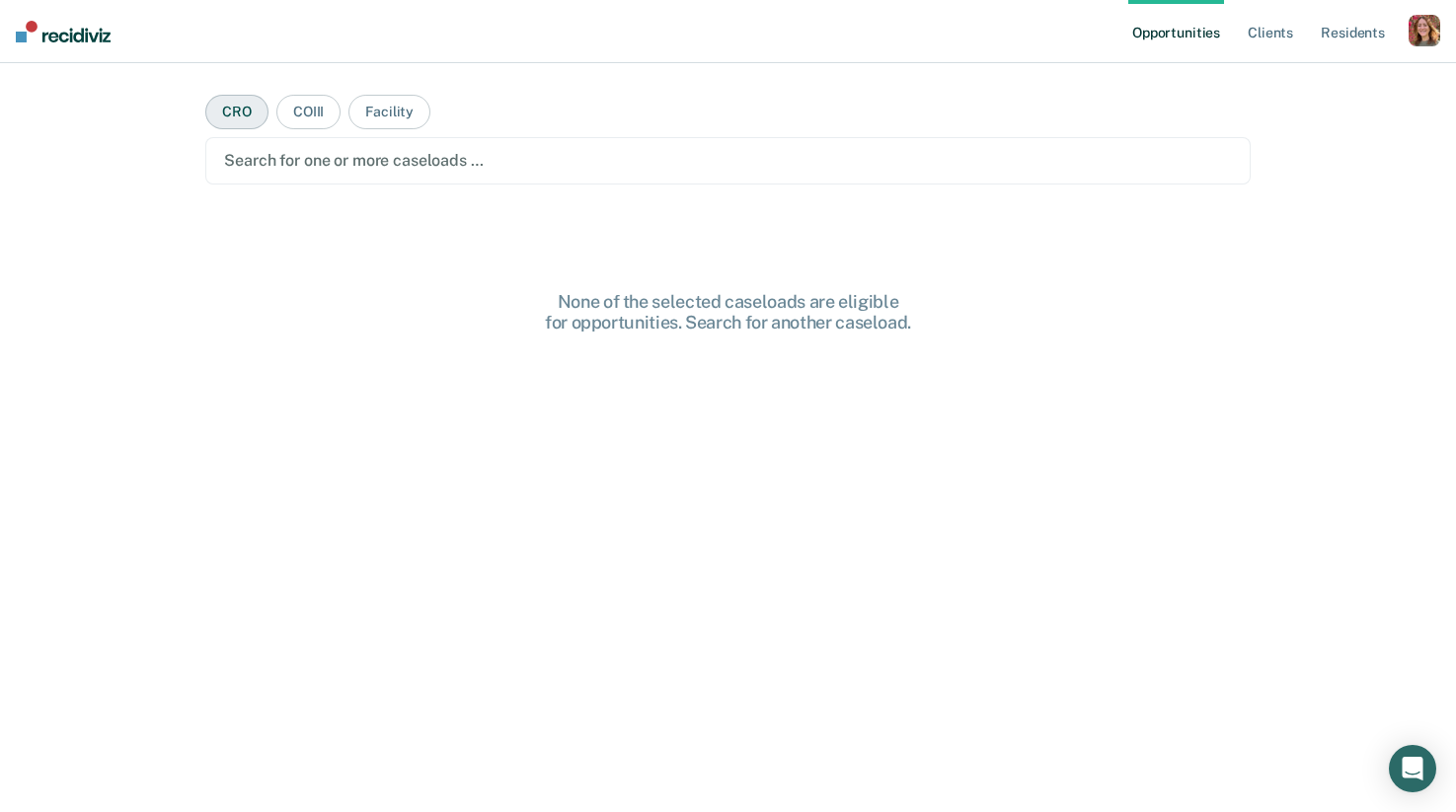 click on "CRO" at bounding box center [237, 111] 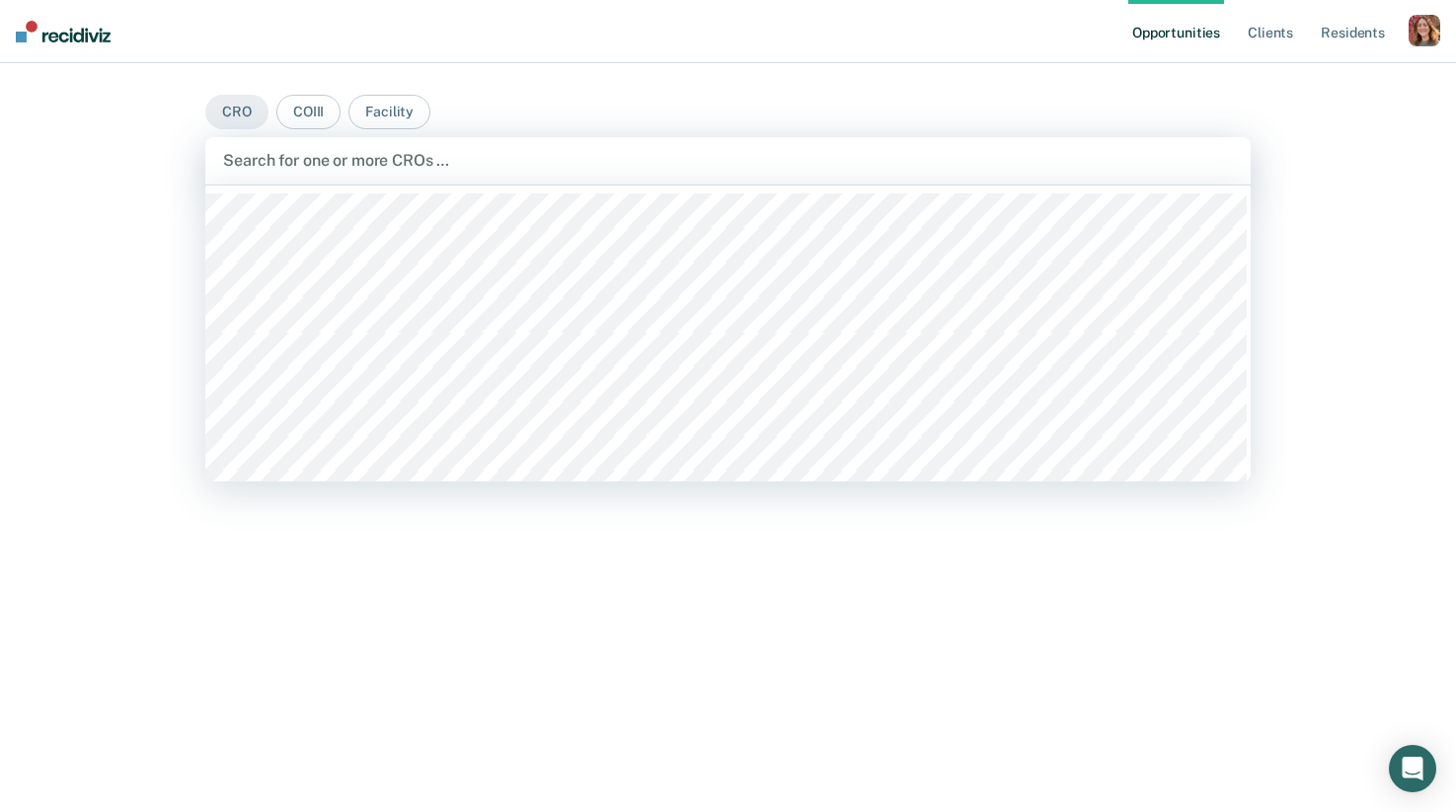 click at bounding box center [728, 160] 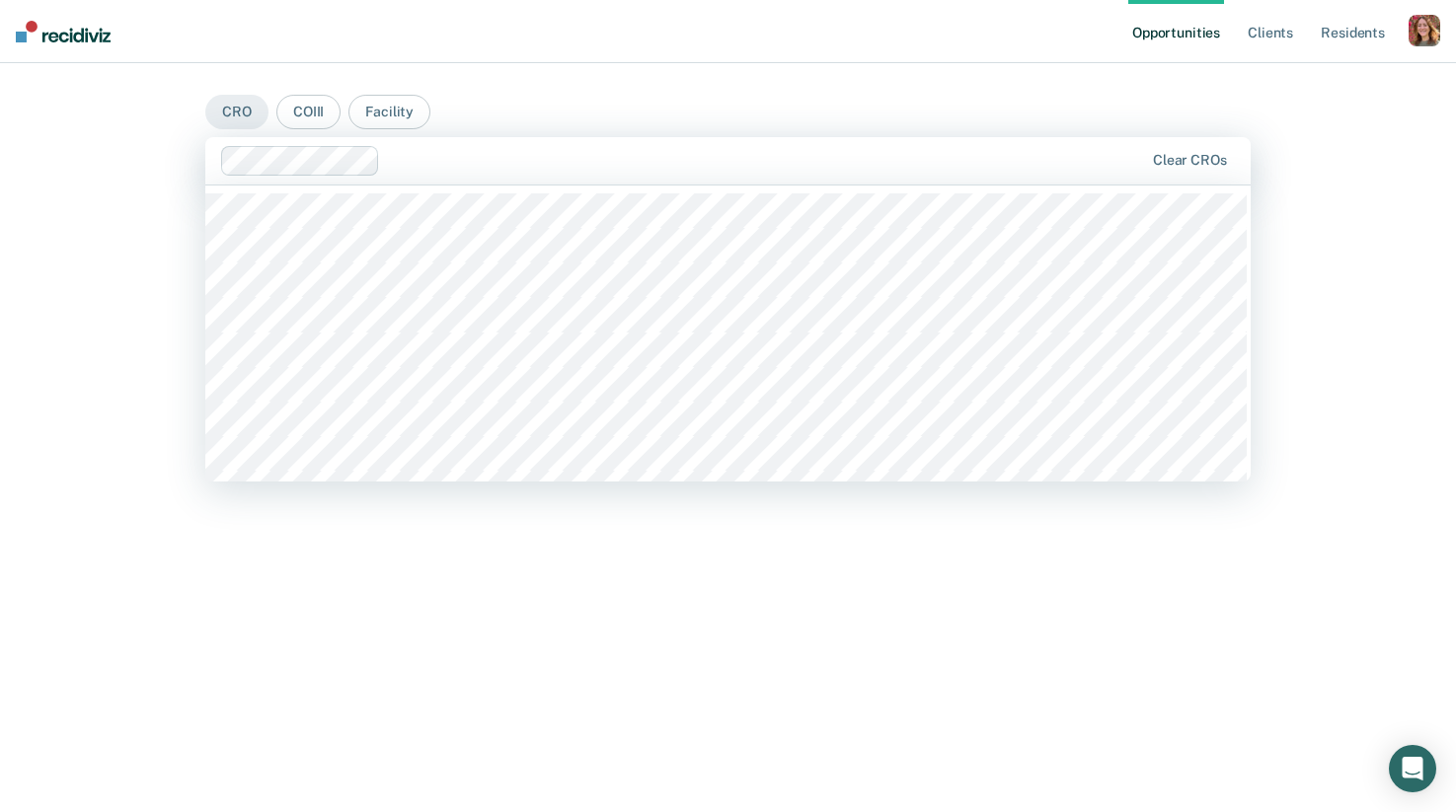 click at bounding box center (765, 160) 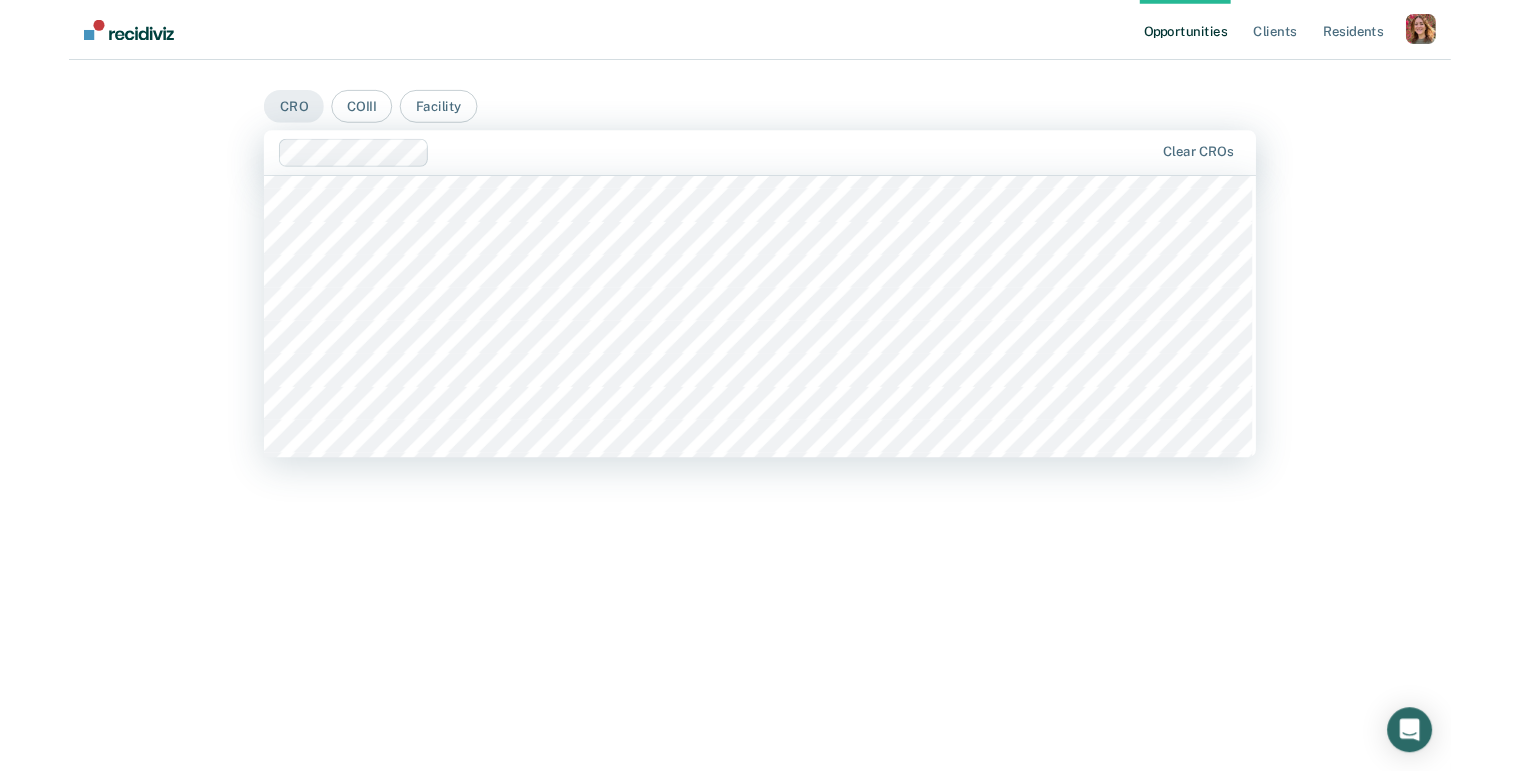 scroll, scrollTop: 1503, scrollLeft: 0, axis: vertical 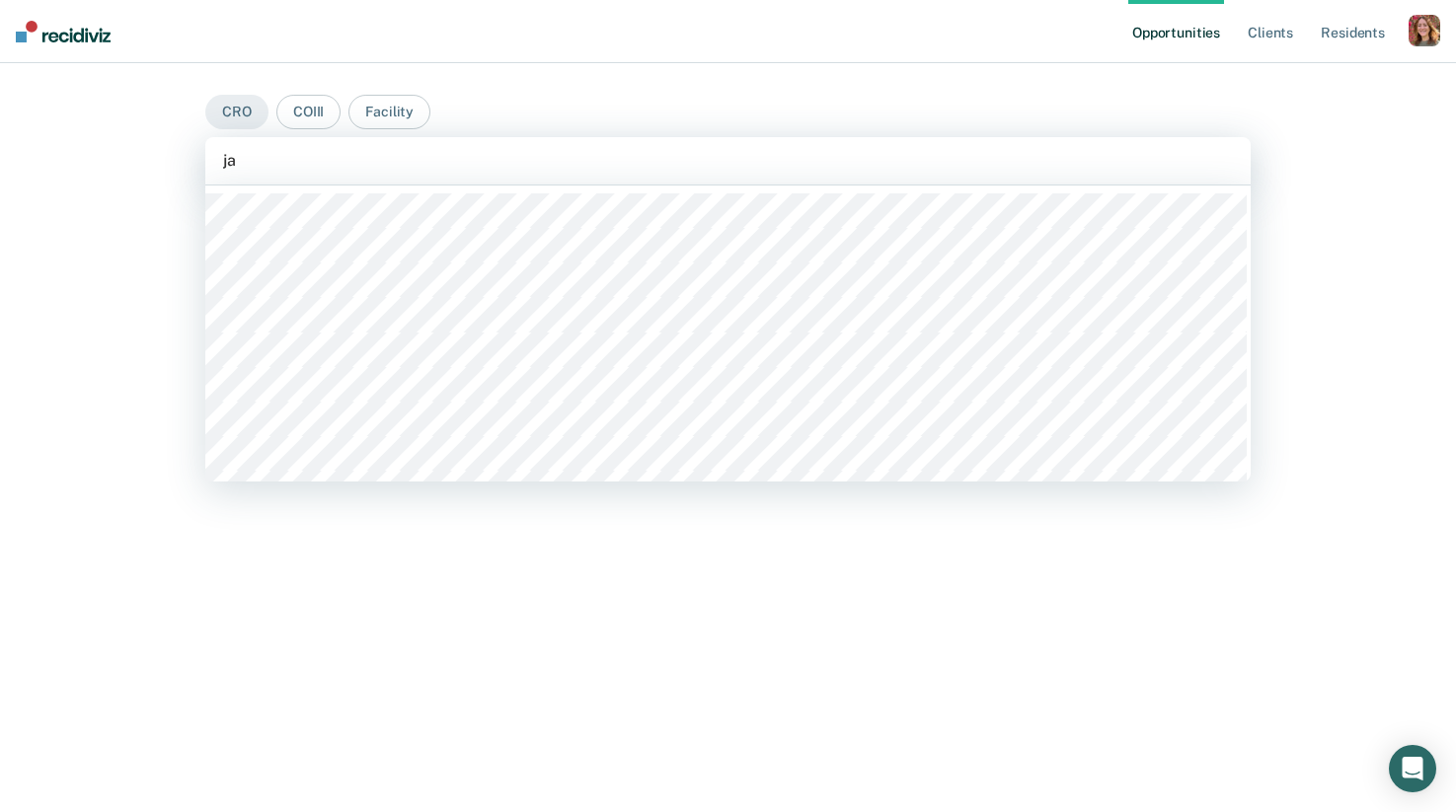 type on "jac" 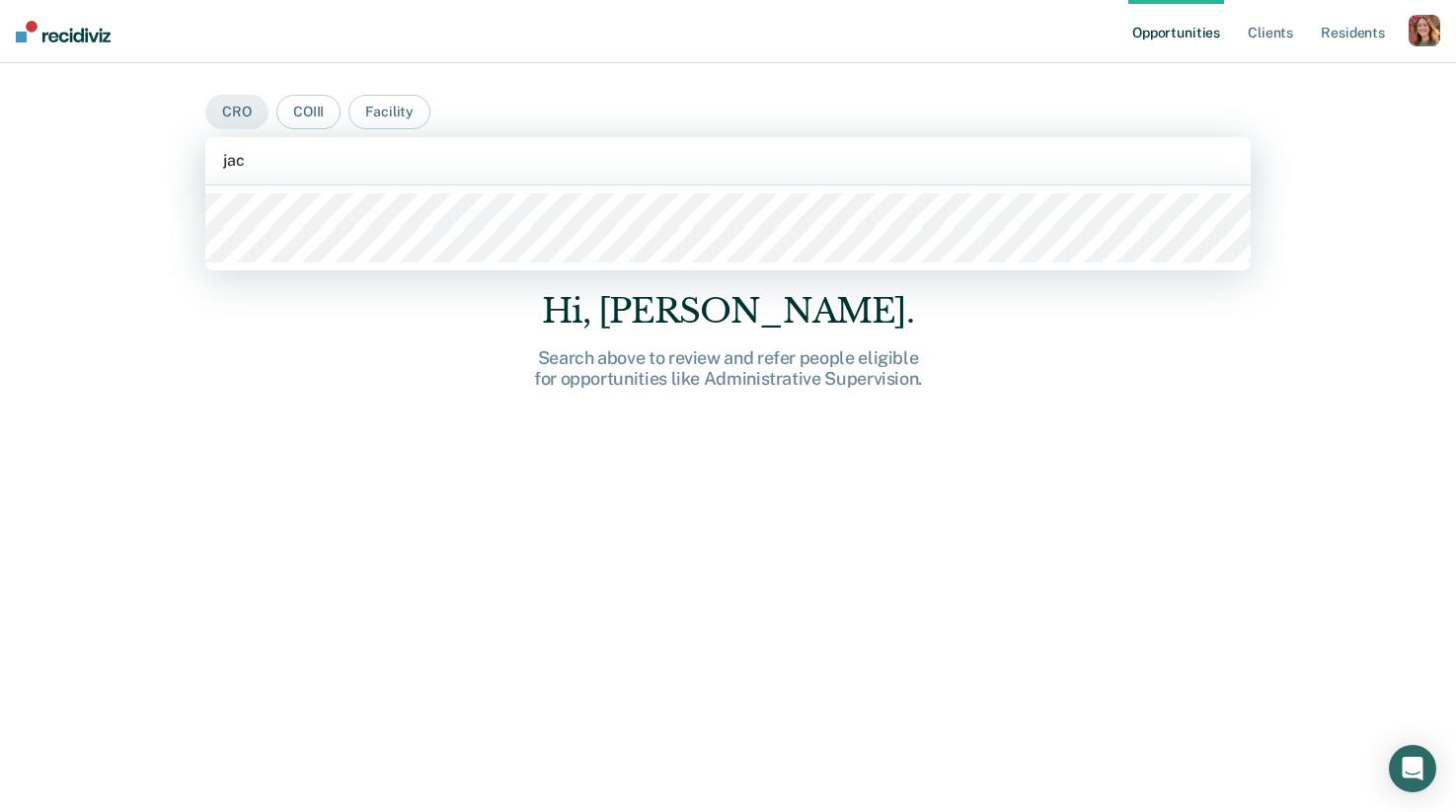 type 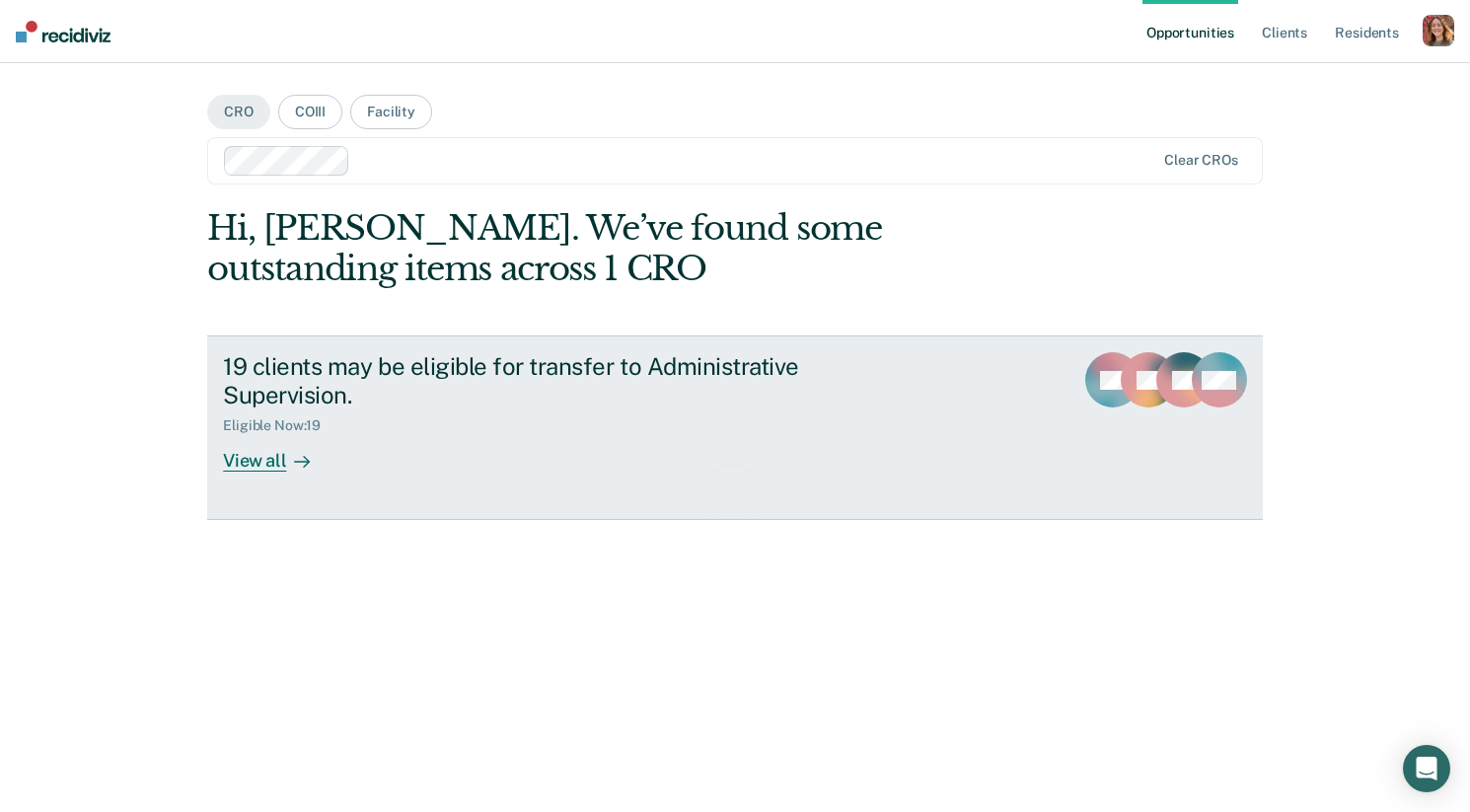 click on "19 clients may be eligible for transfer to Administrative Supervision. Eligible Now :  19 View all   BR CL TA + 16" at bounding box center (735, 427) 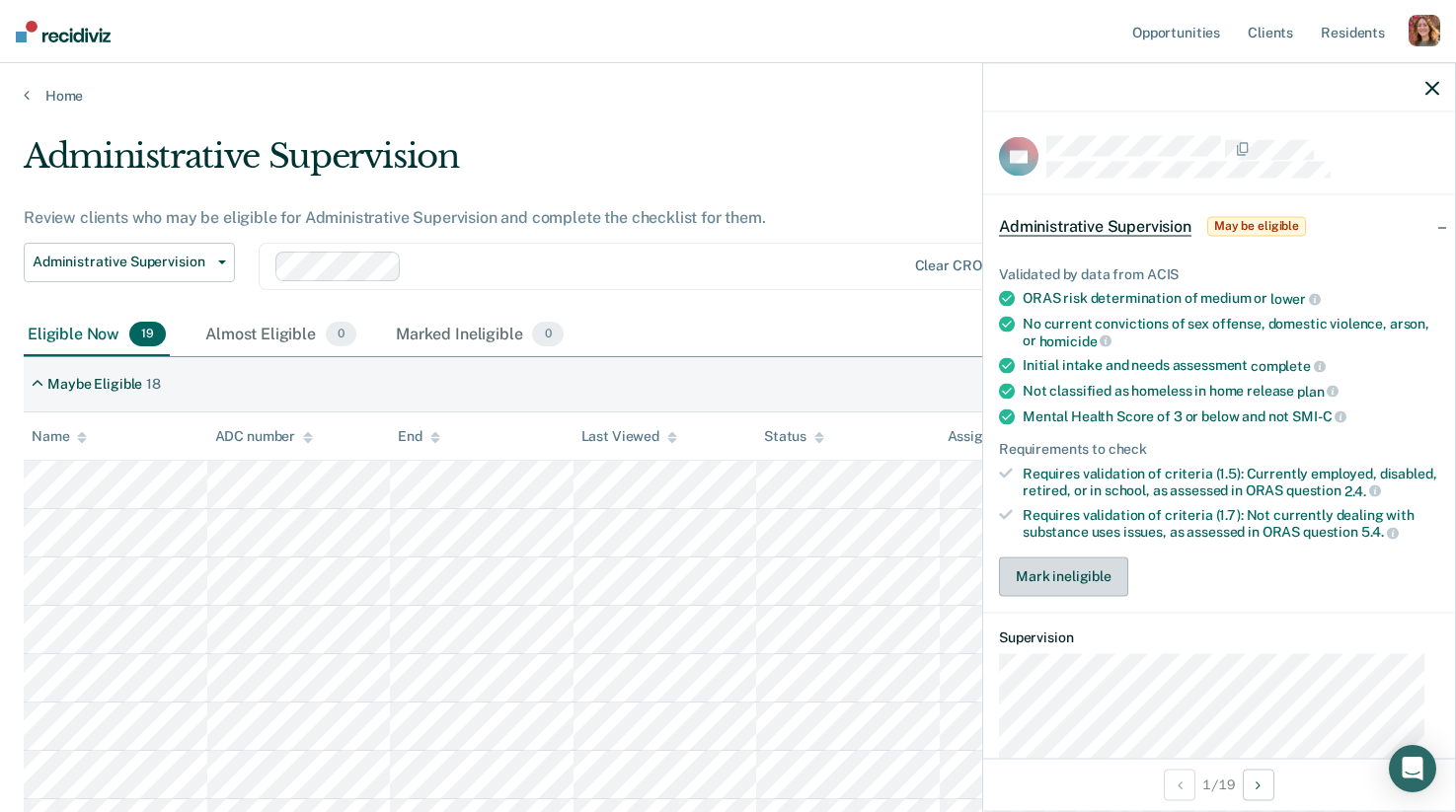 click on "Mark ineligible" at bounding box center (1063, 576) 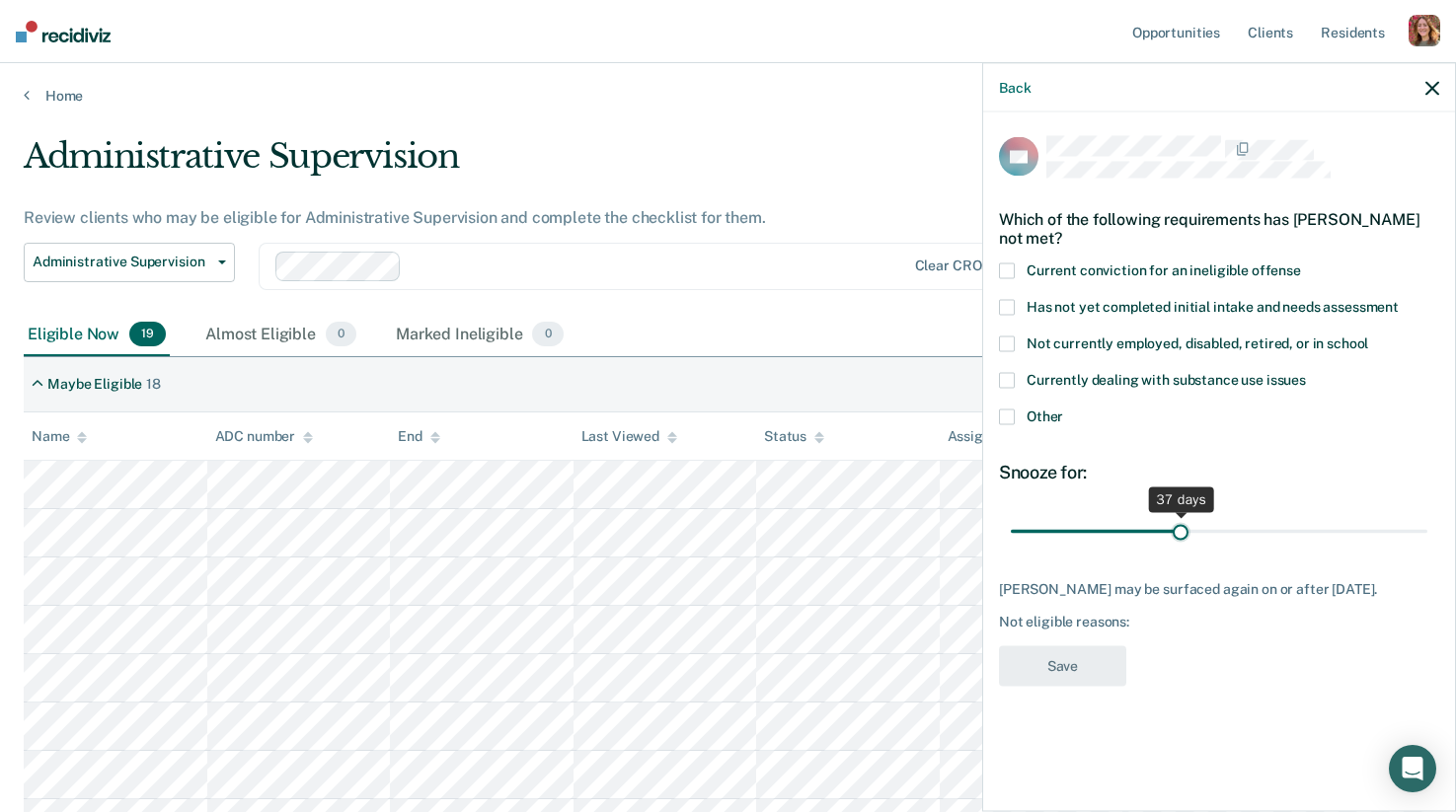 drag, startPoint x: 1148, startPoint y: 527, endPoint x: 1182, endPoint y: 523, distance: 34.234486 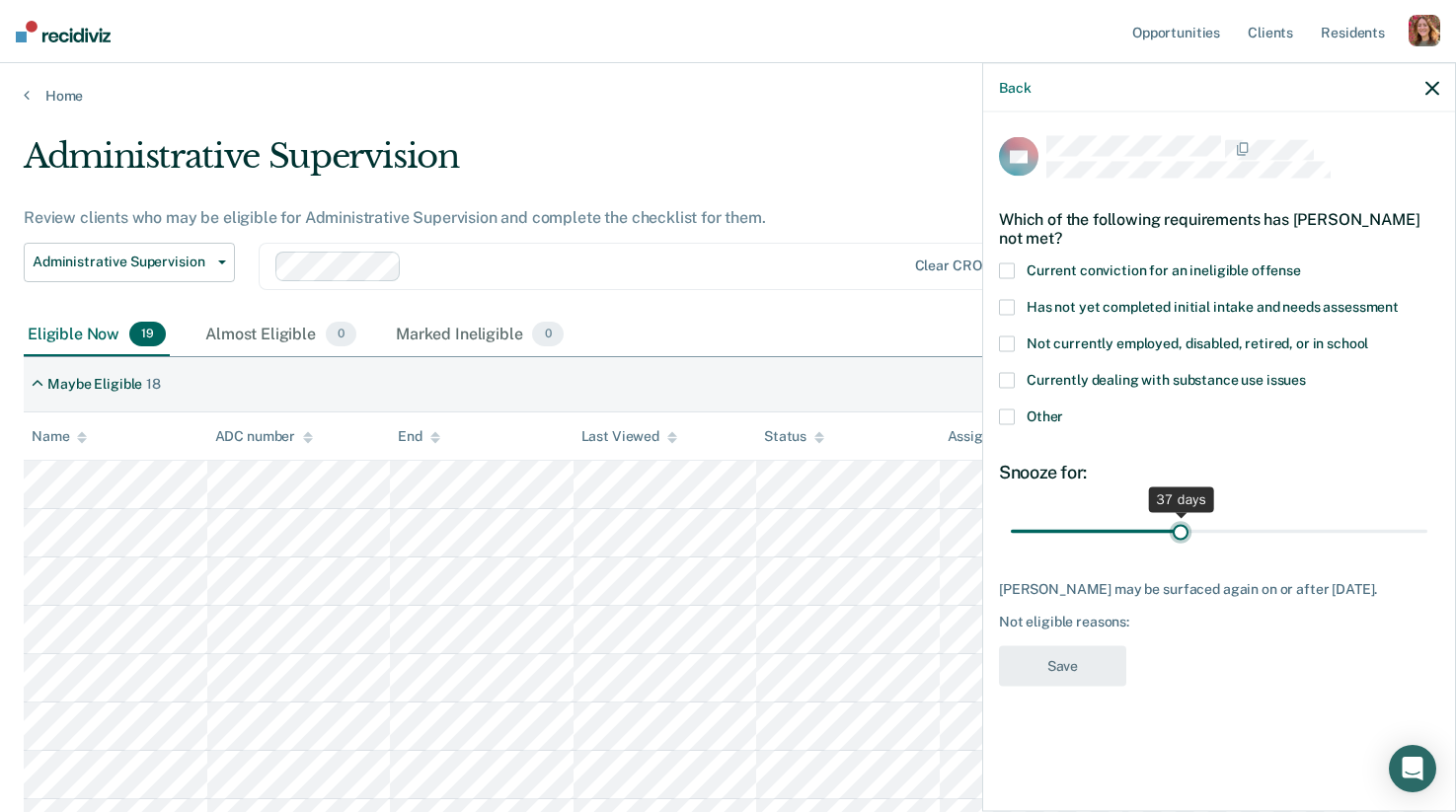 type on "37" 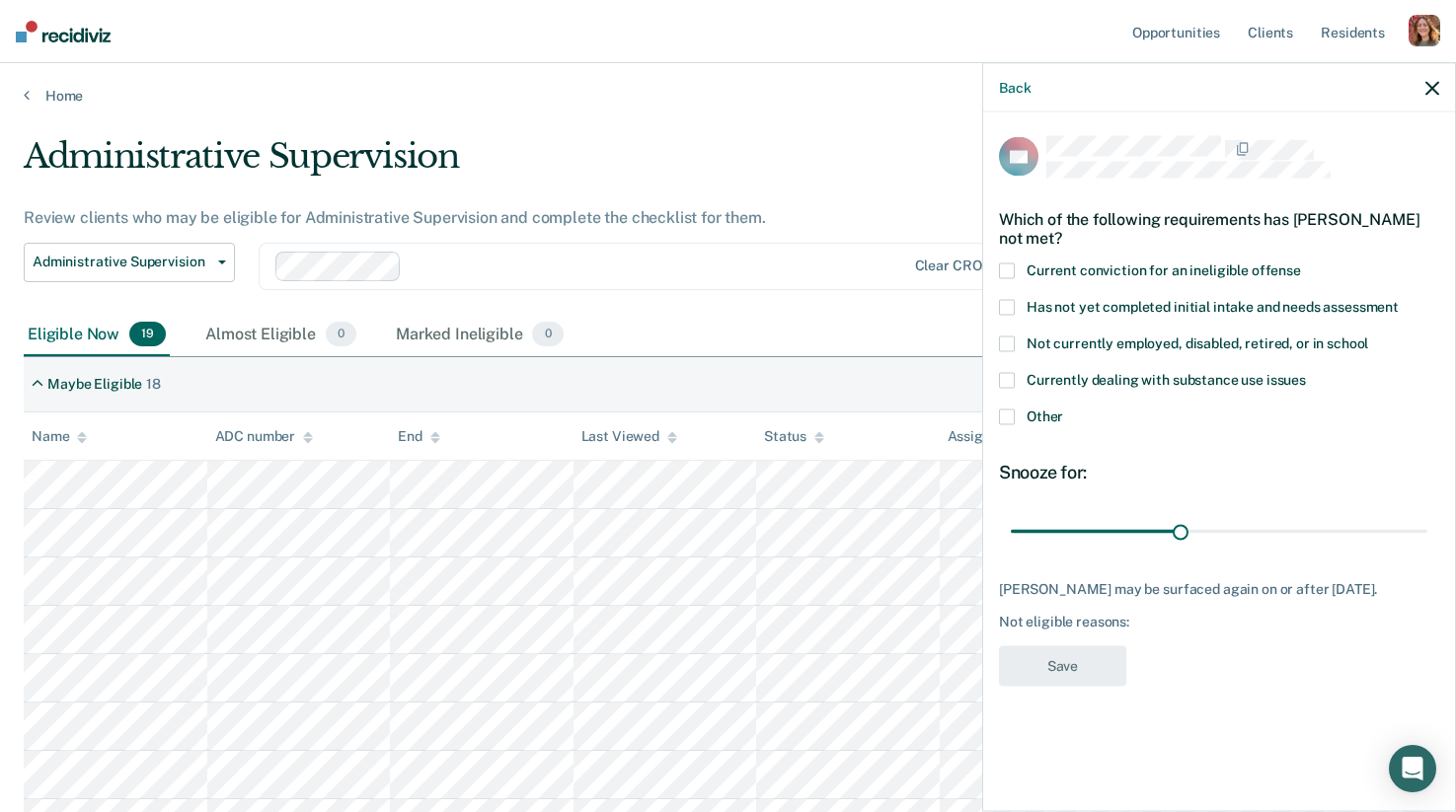 click at bounding box center (1007, 381) 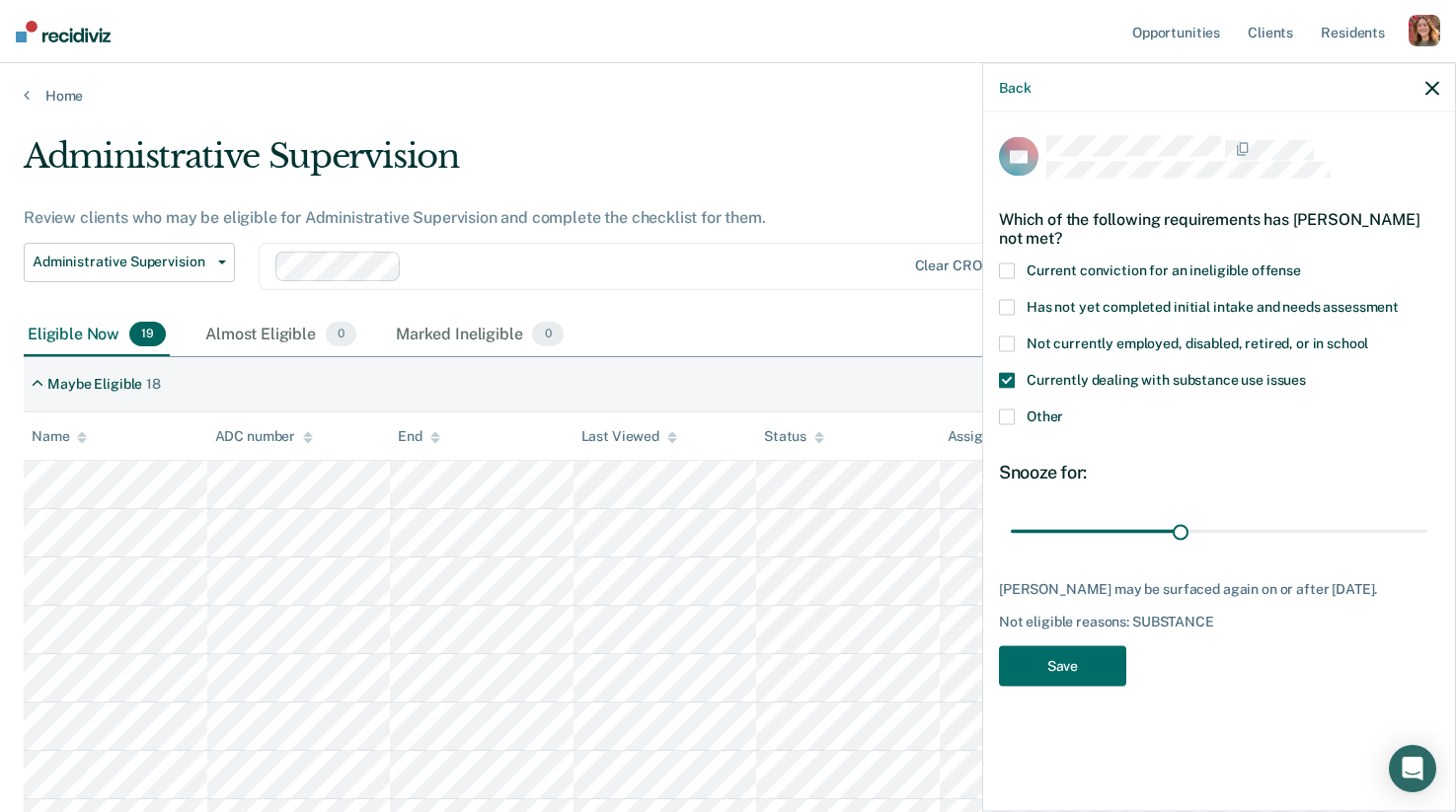 click 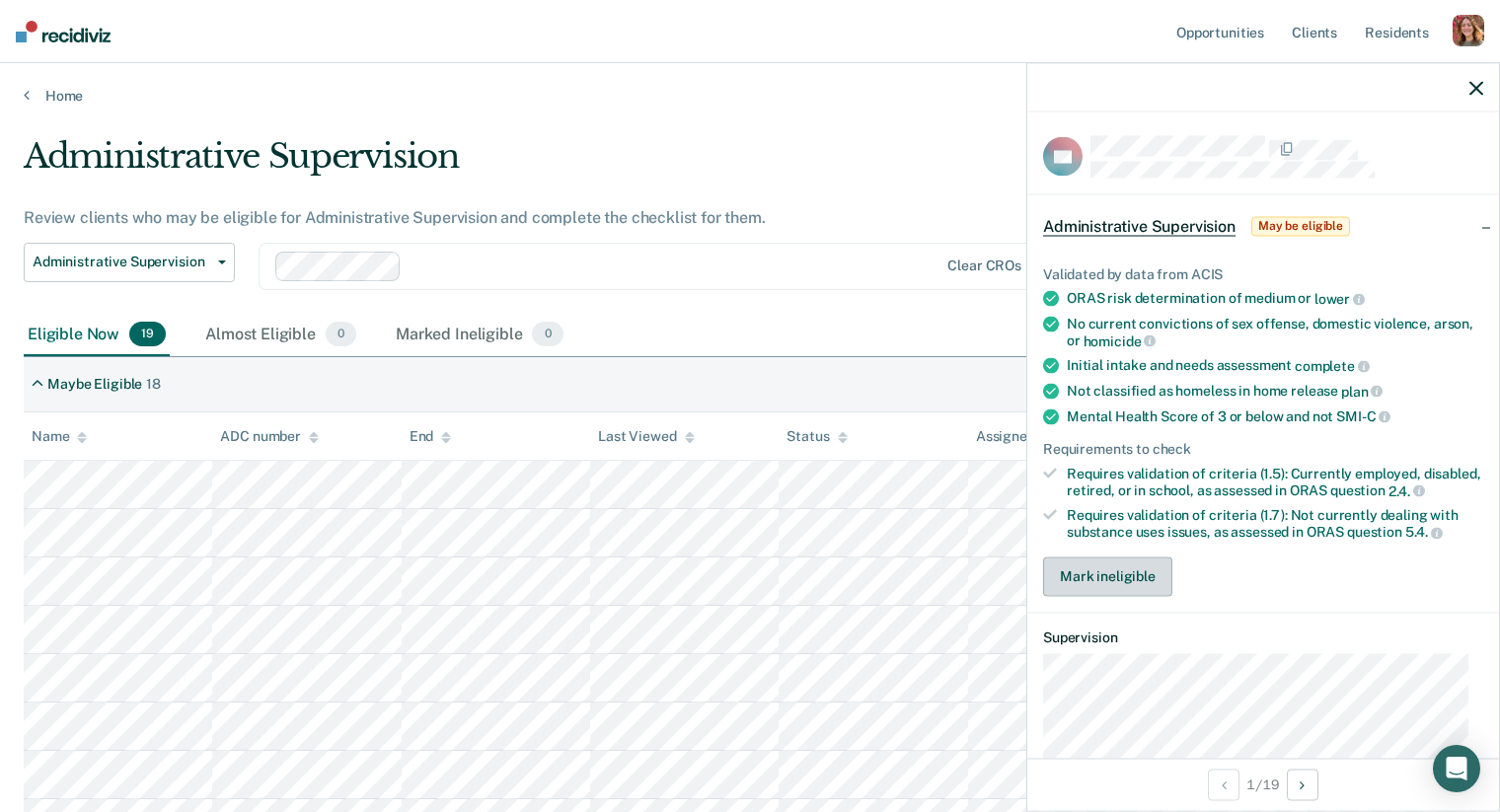 click on "Mark ineligible" at bounding box center (1107, 576) 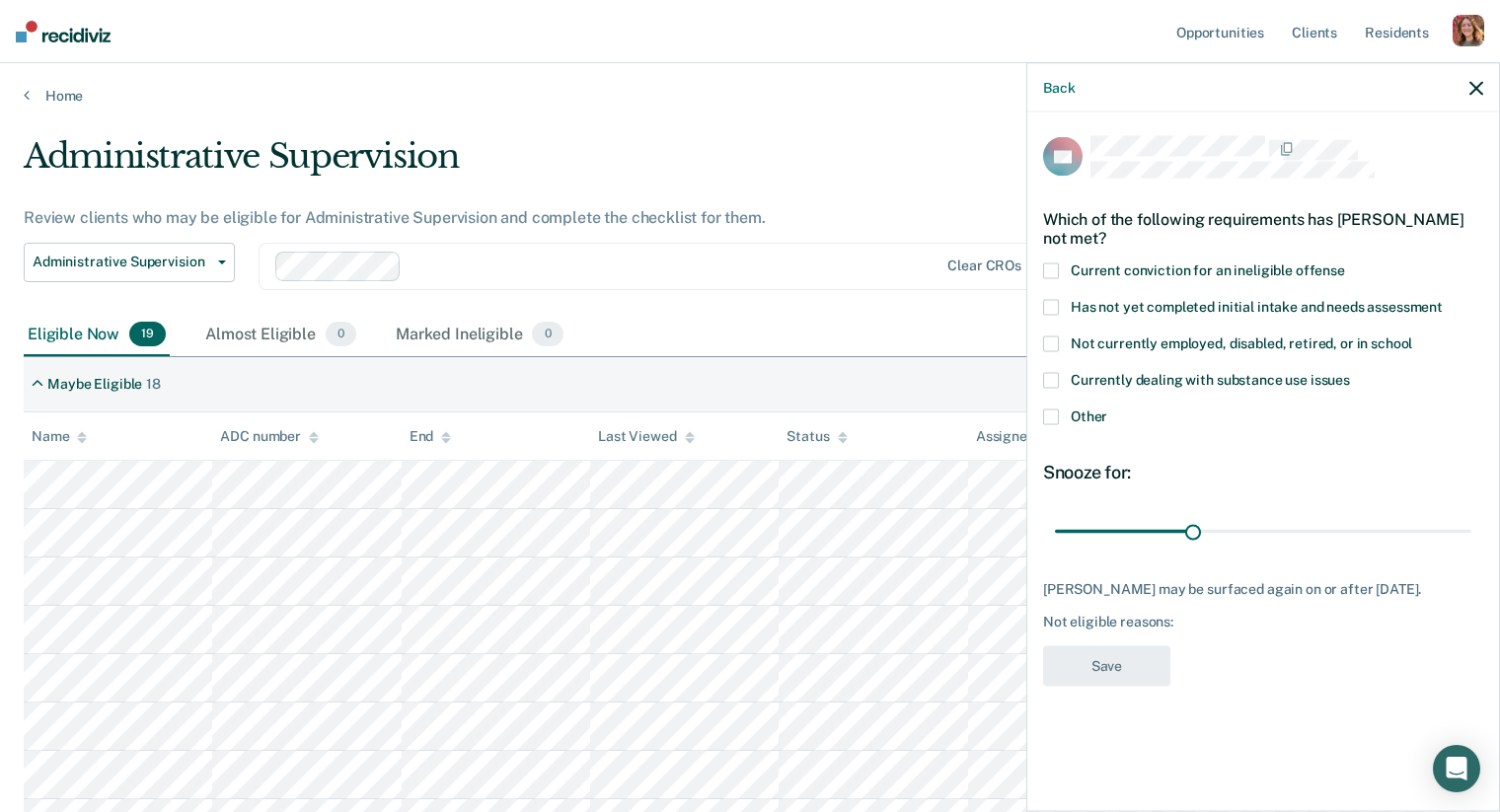 click at bounding box center (1051, 381) 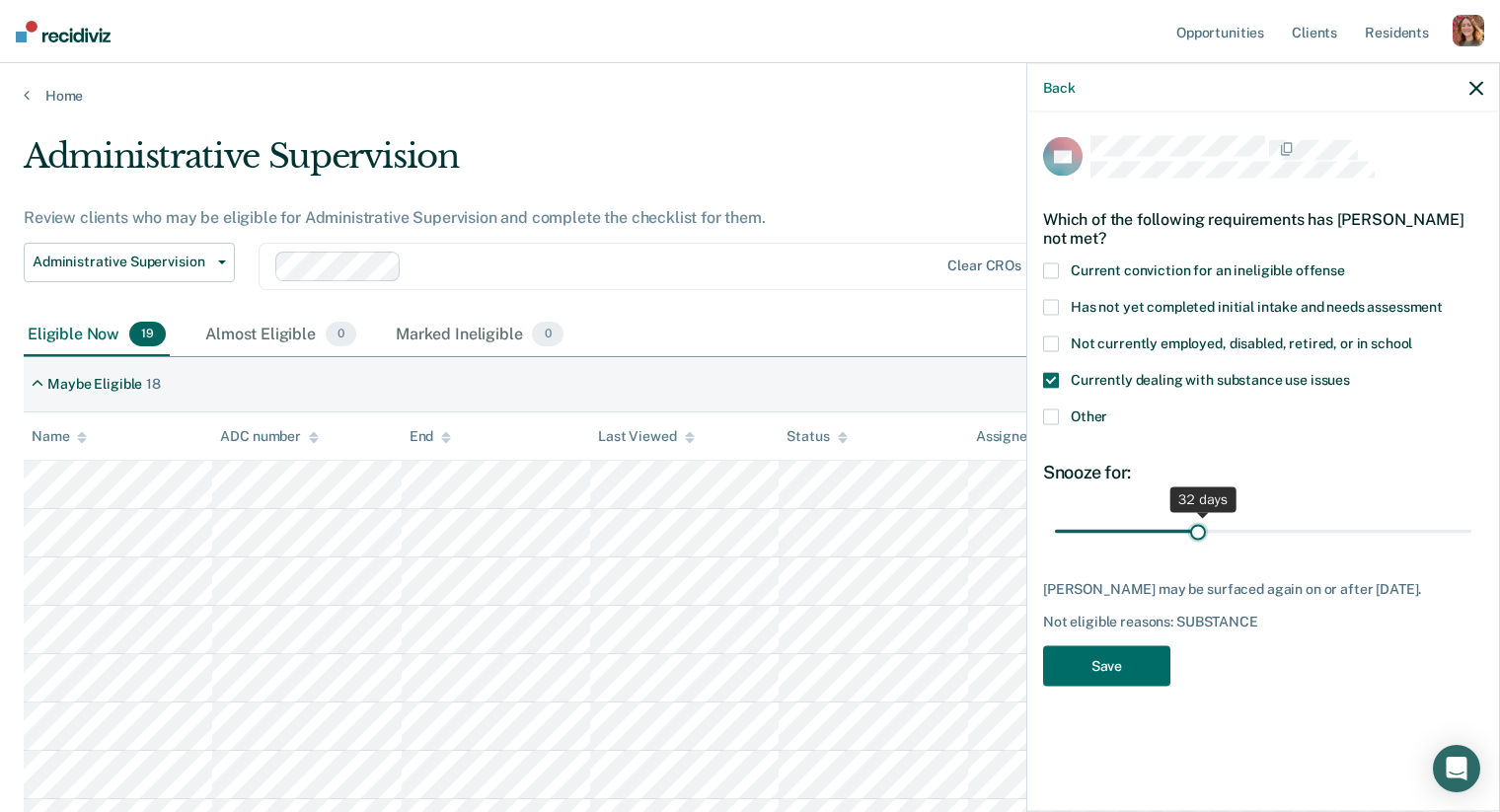 type on "30" 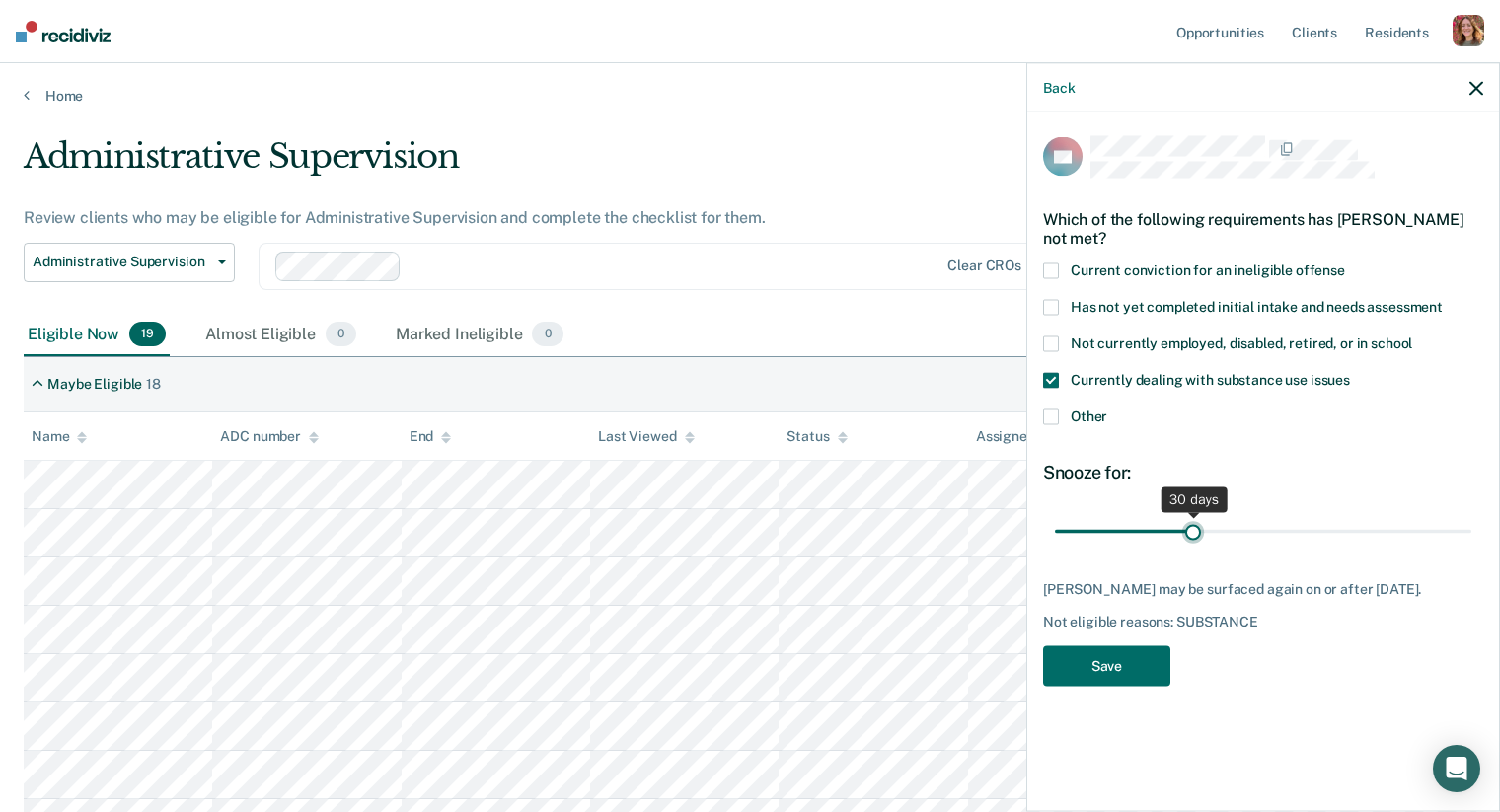 click at bounding box center (1263, 531) 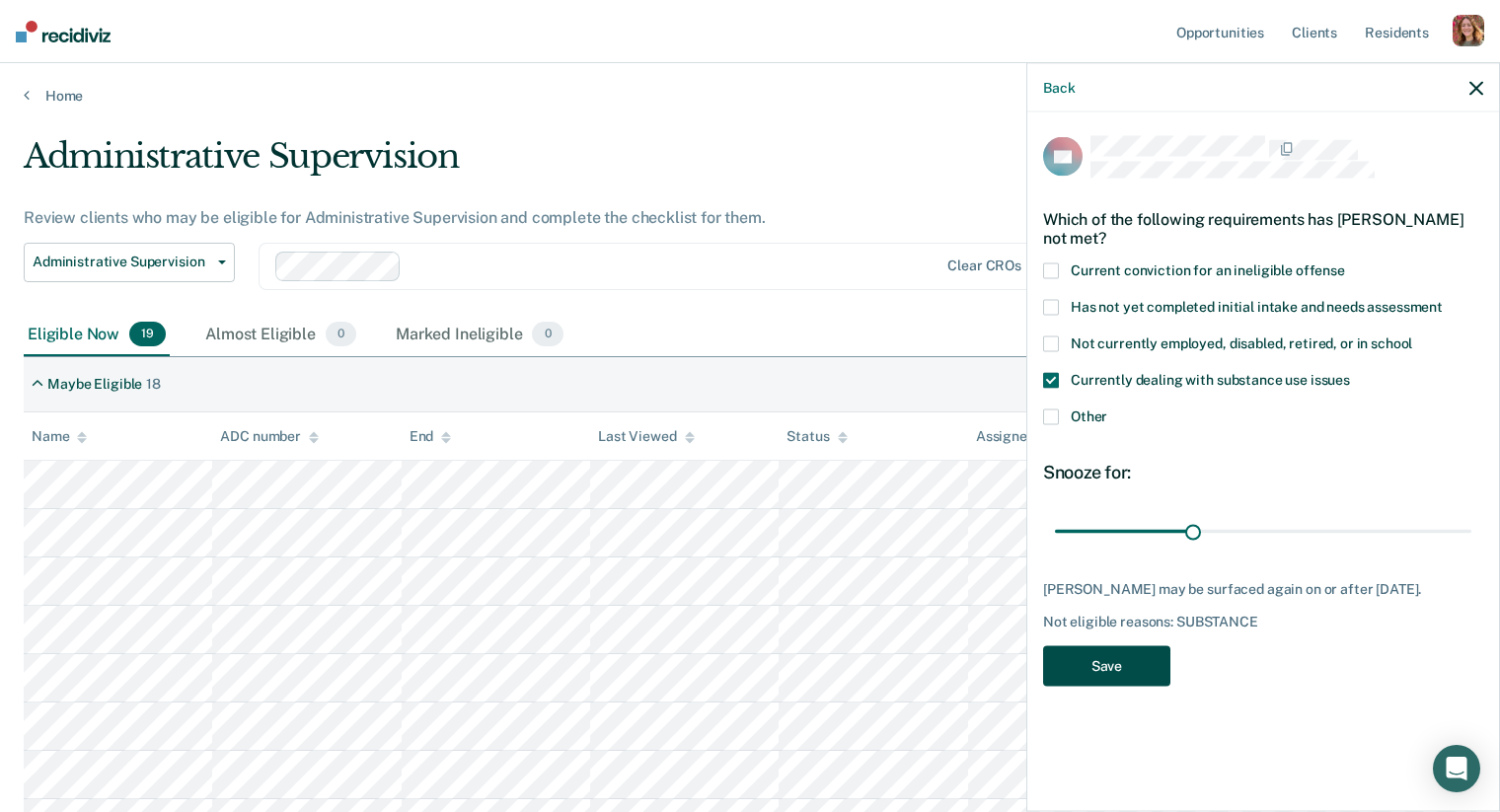 click on "Save" at bounding box center [1106, 666] 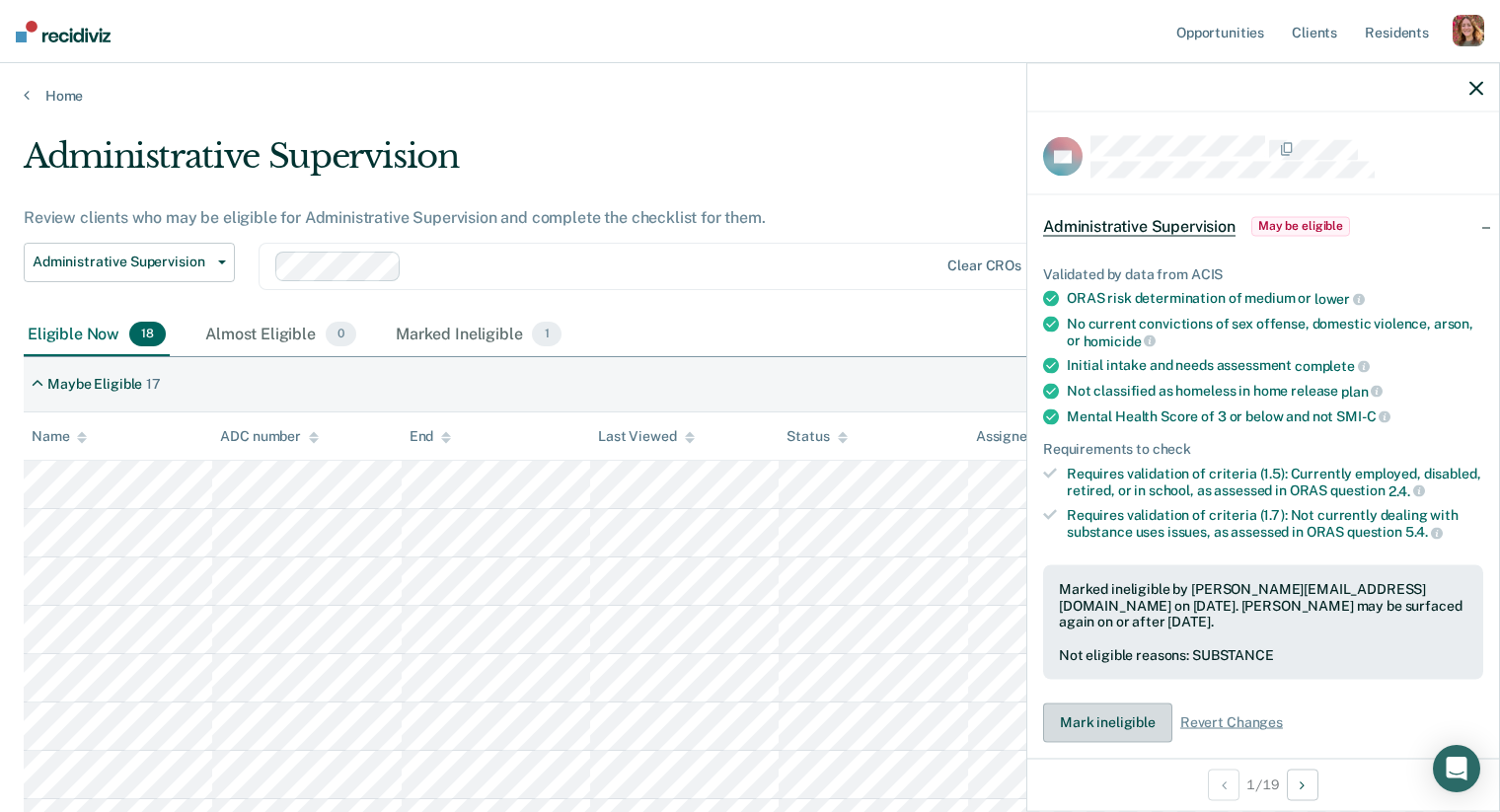 click on "Mark ineligible" at bounding box center [1107, 722] 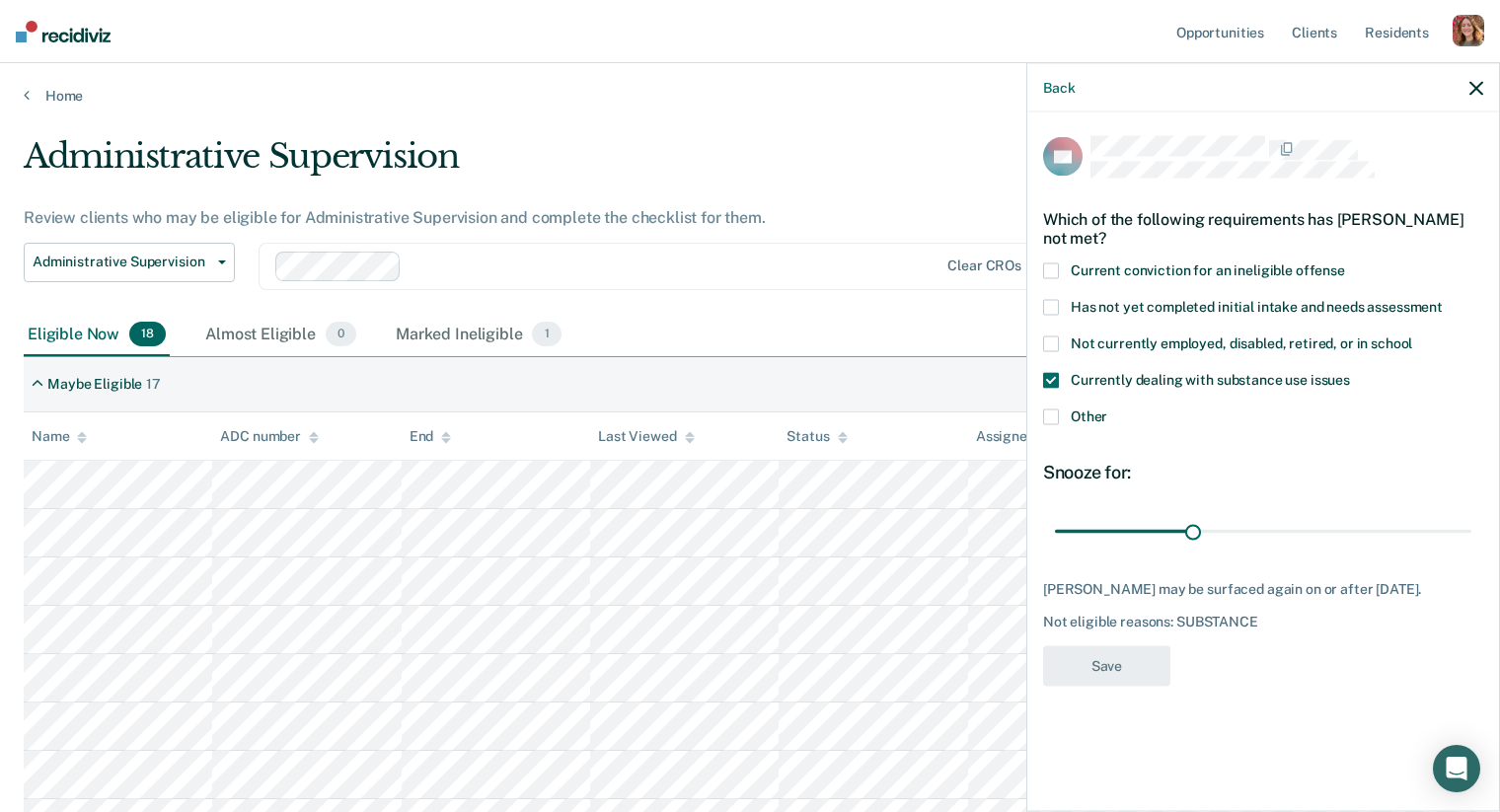 click on "Currently dealing with substance use issues" at bounding box center [1263, 391] 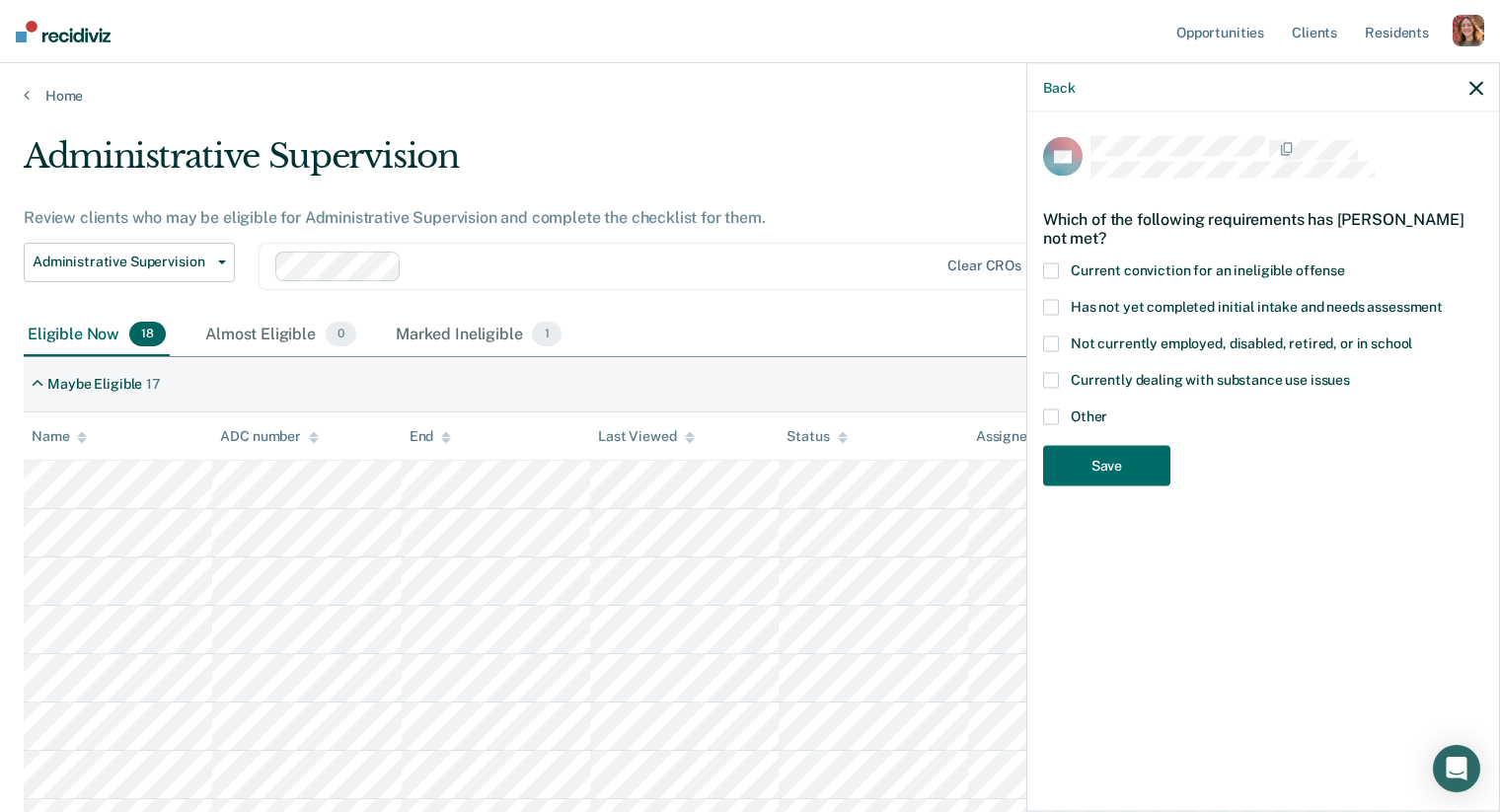 click at bounding box center [1051, 417] 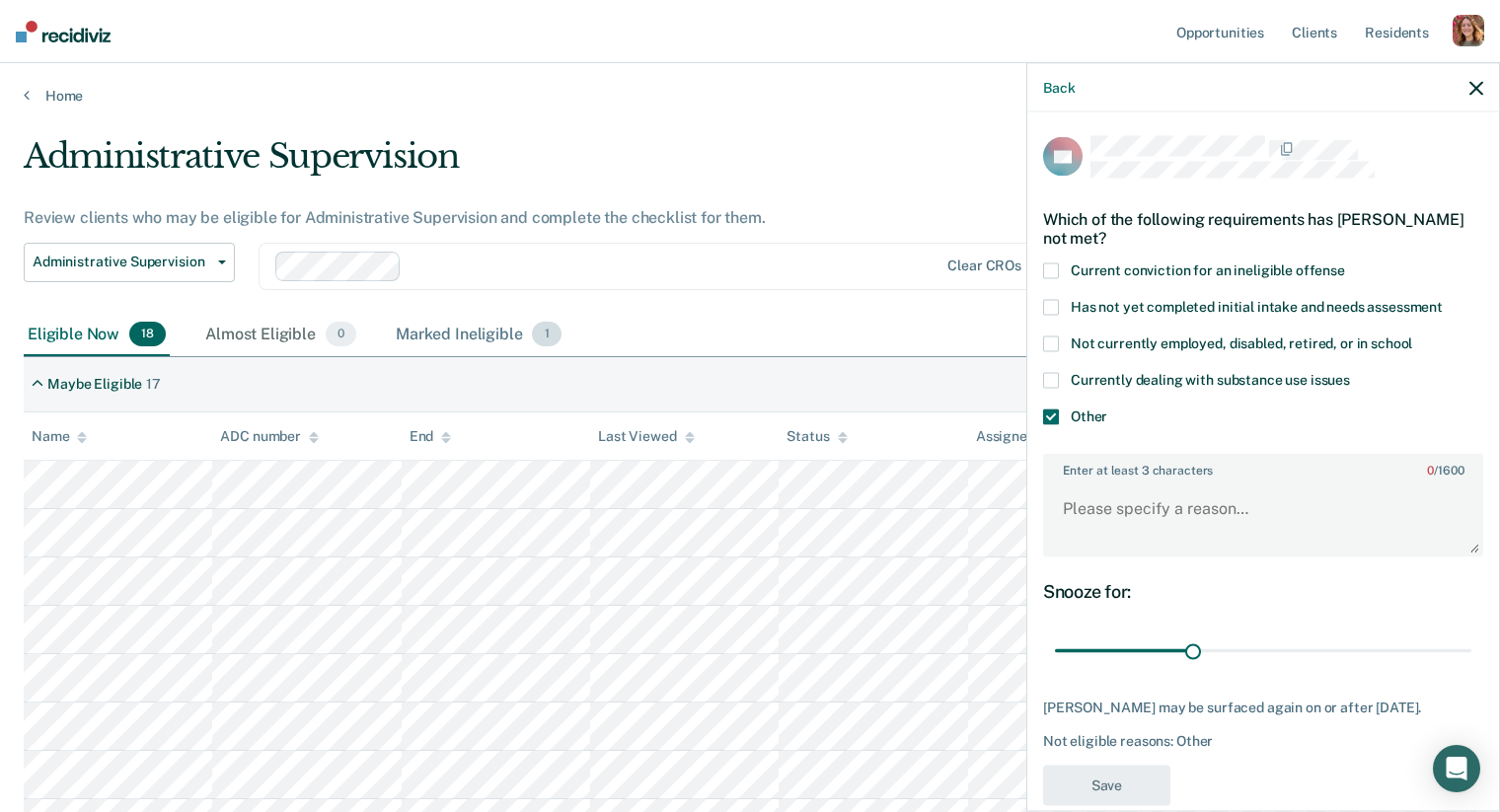 click on "Marked Ineligible 1" at bounding box center (479, 335) 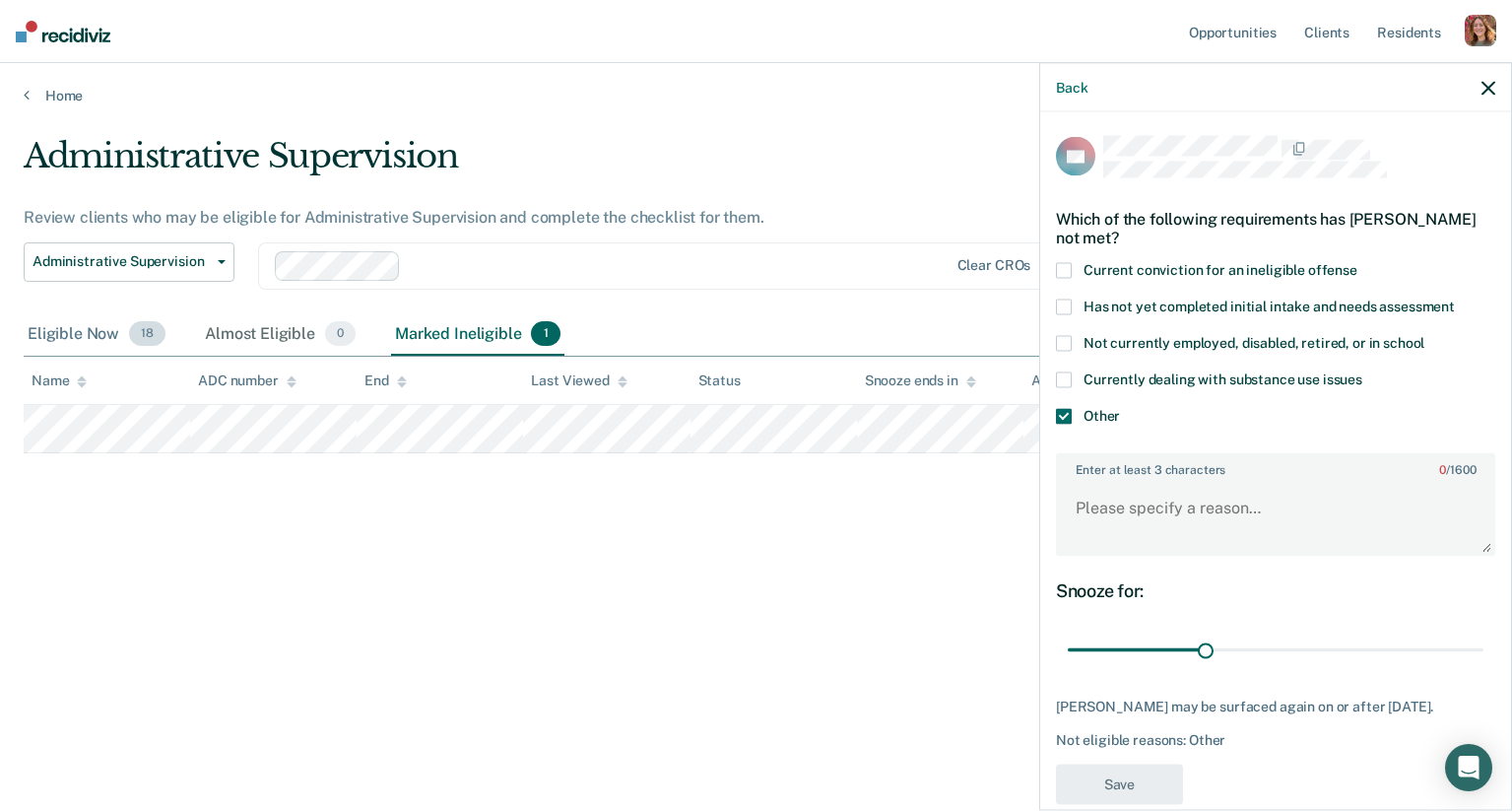 click on "Eligible Now 18" at bounding box center (97, 335) 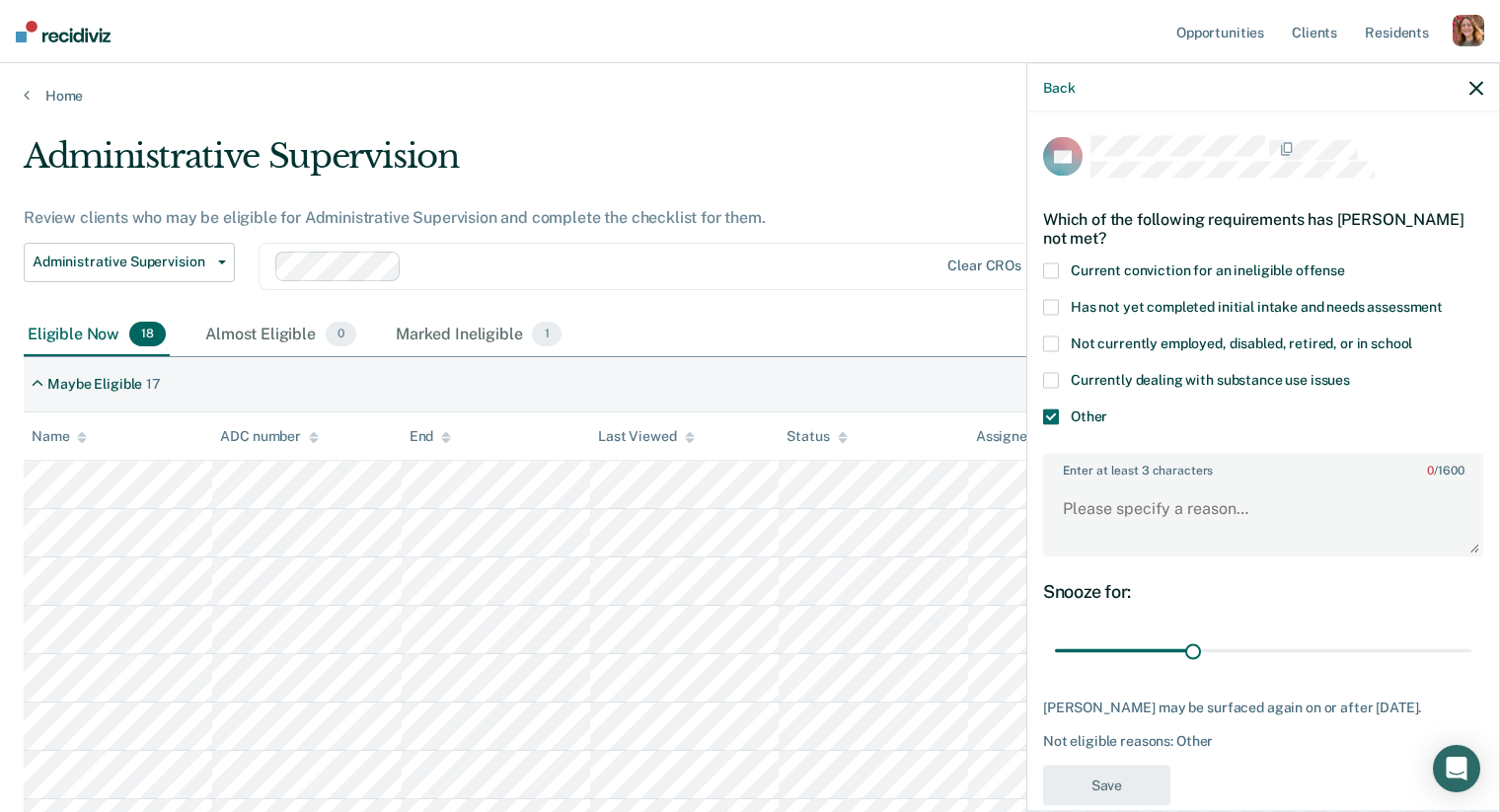 click on "Home" at bounding box center [750, 84] 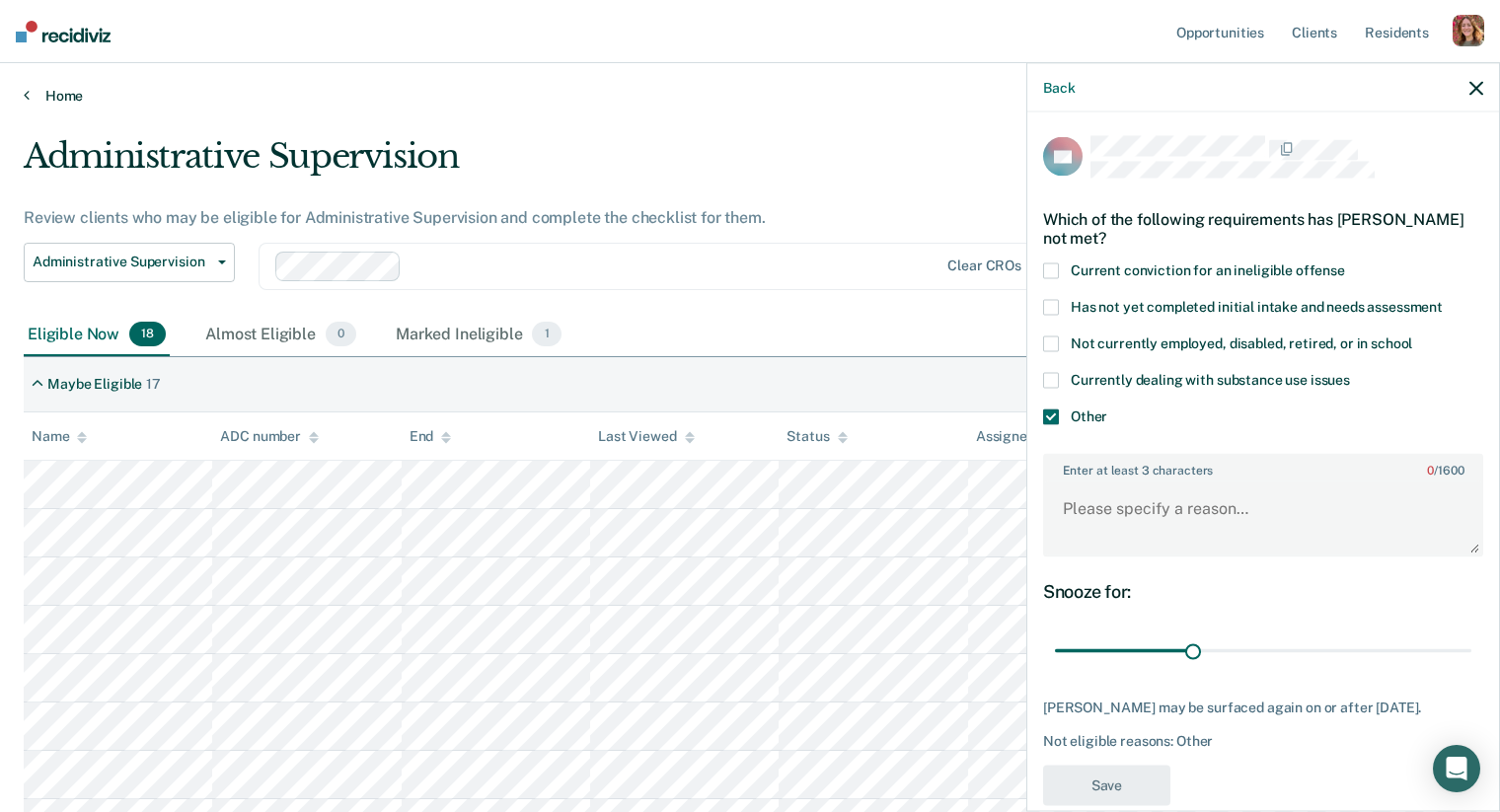 click on "Home" at bounding box center (750, 96) 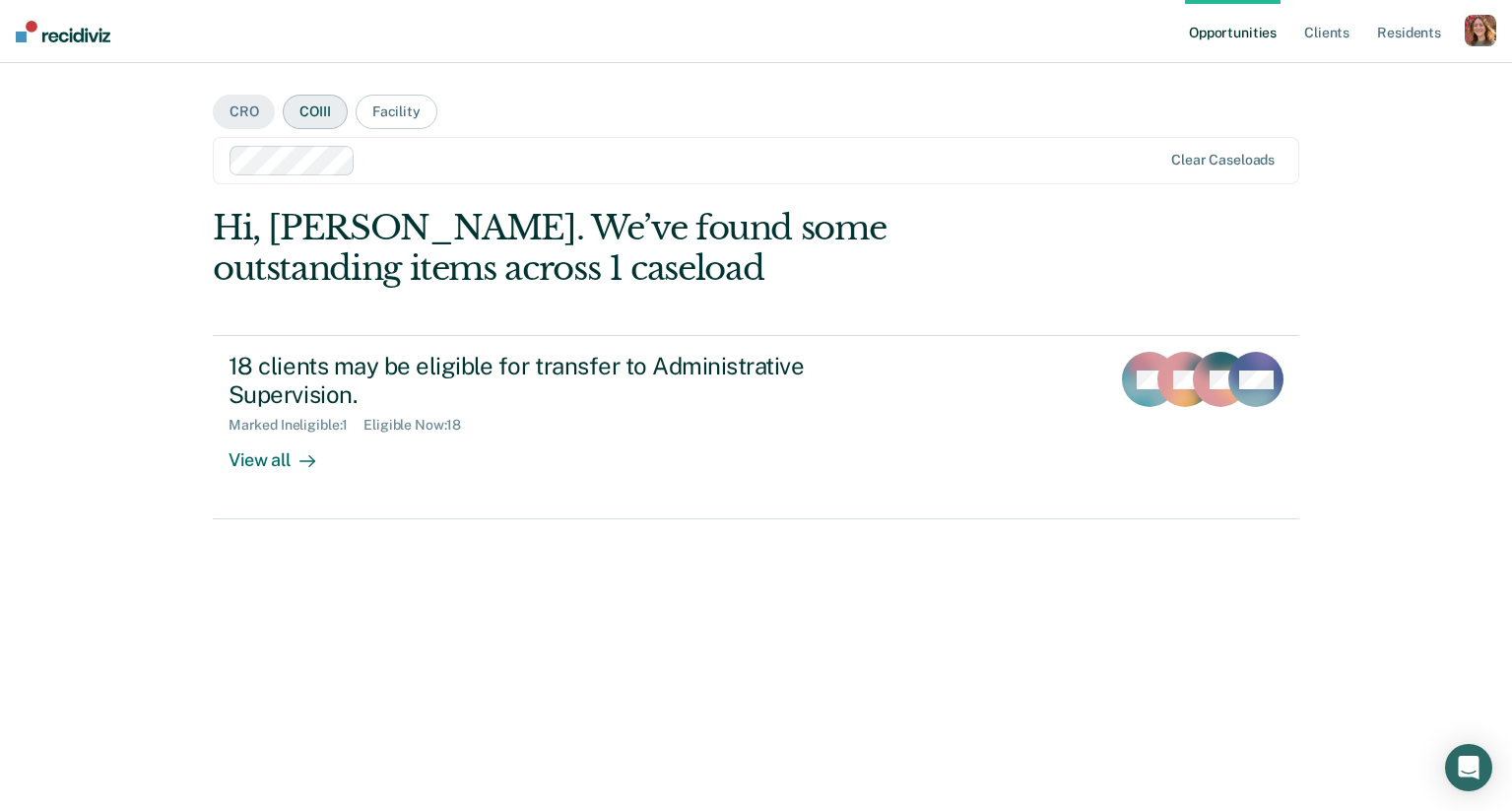 click on "COIII" at bounding box center [314, 111] 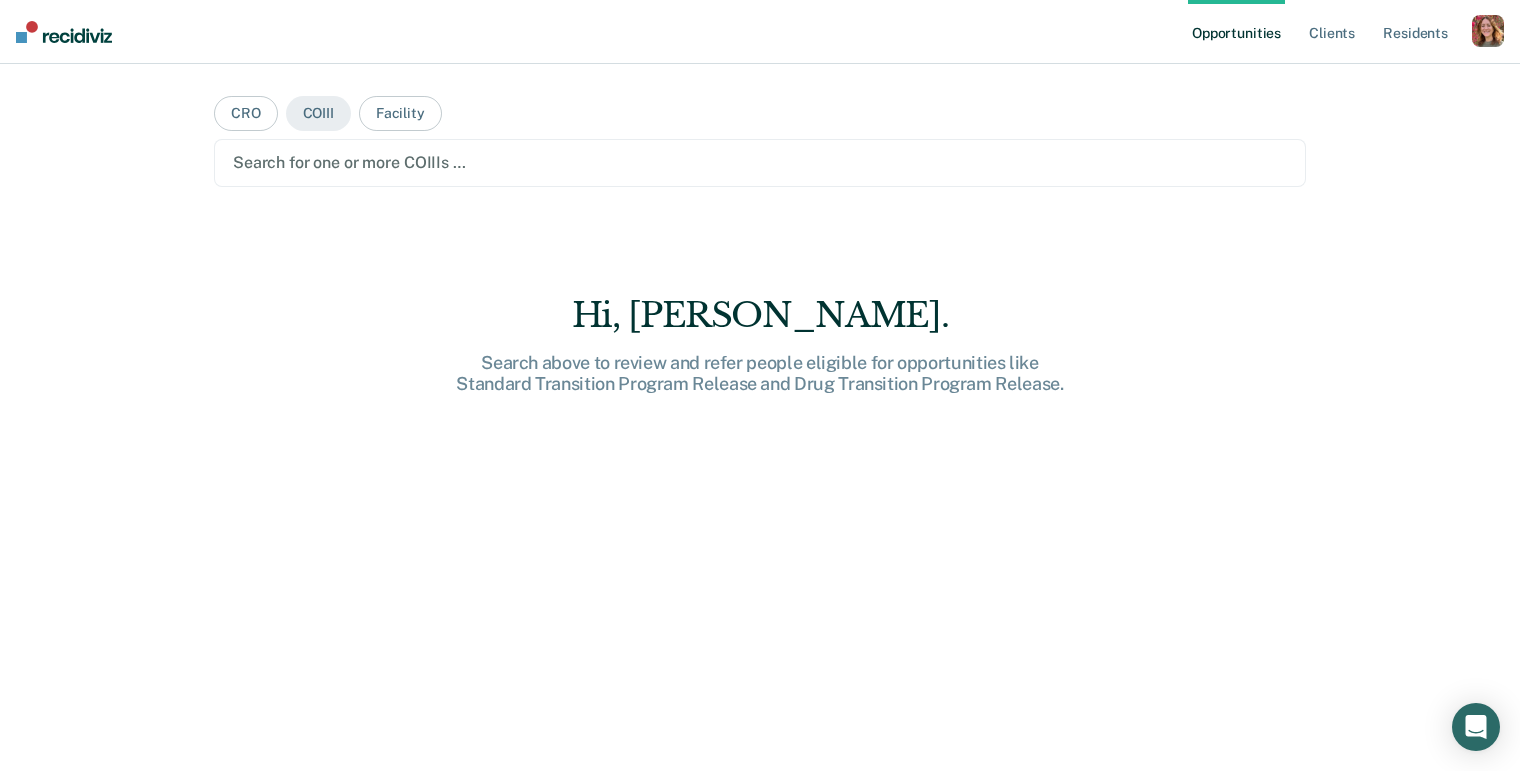 click at bounding box center [760, 162] 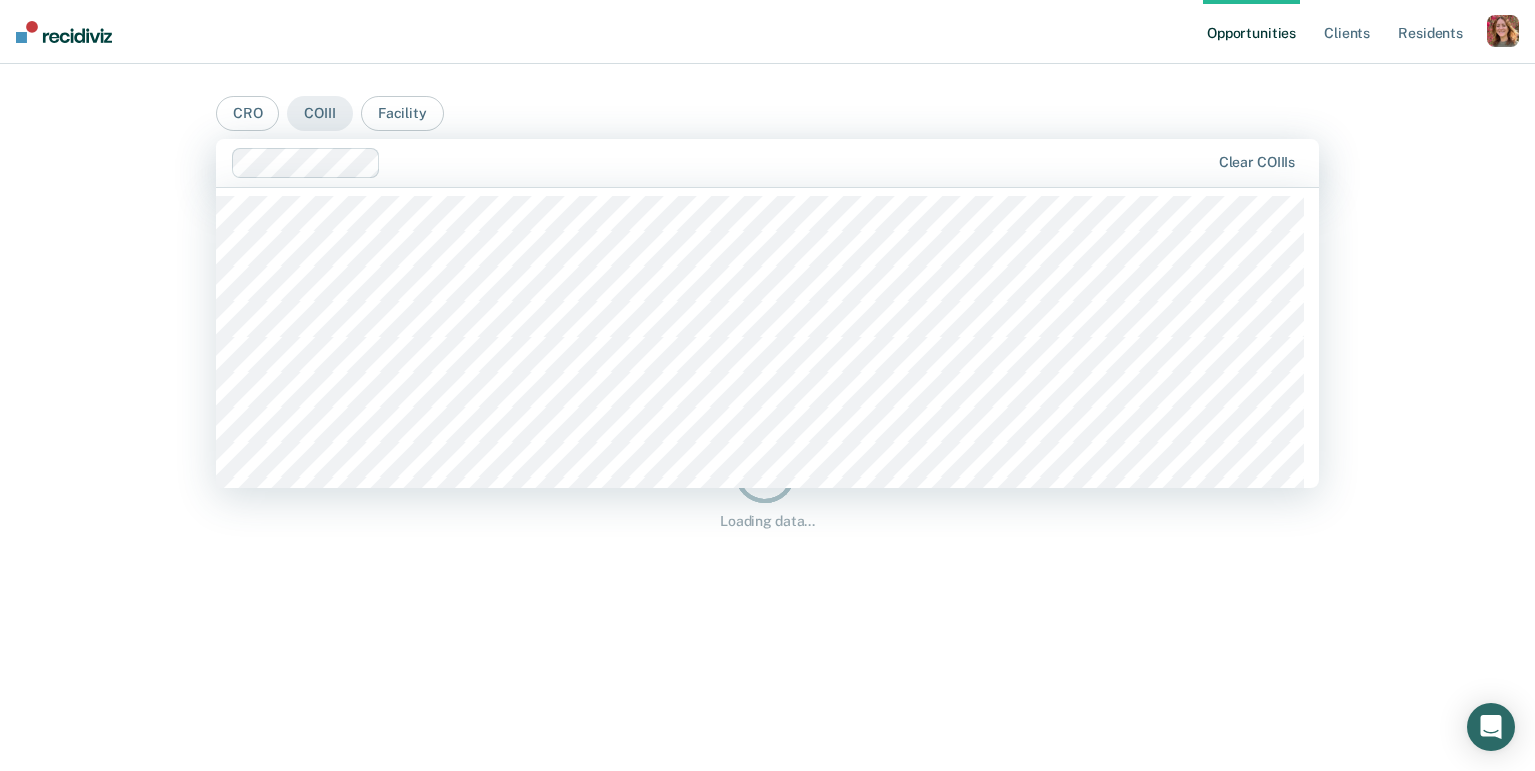 click at bounding box center [798, 162] 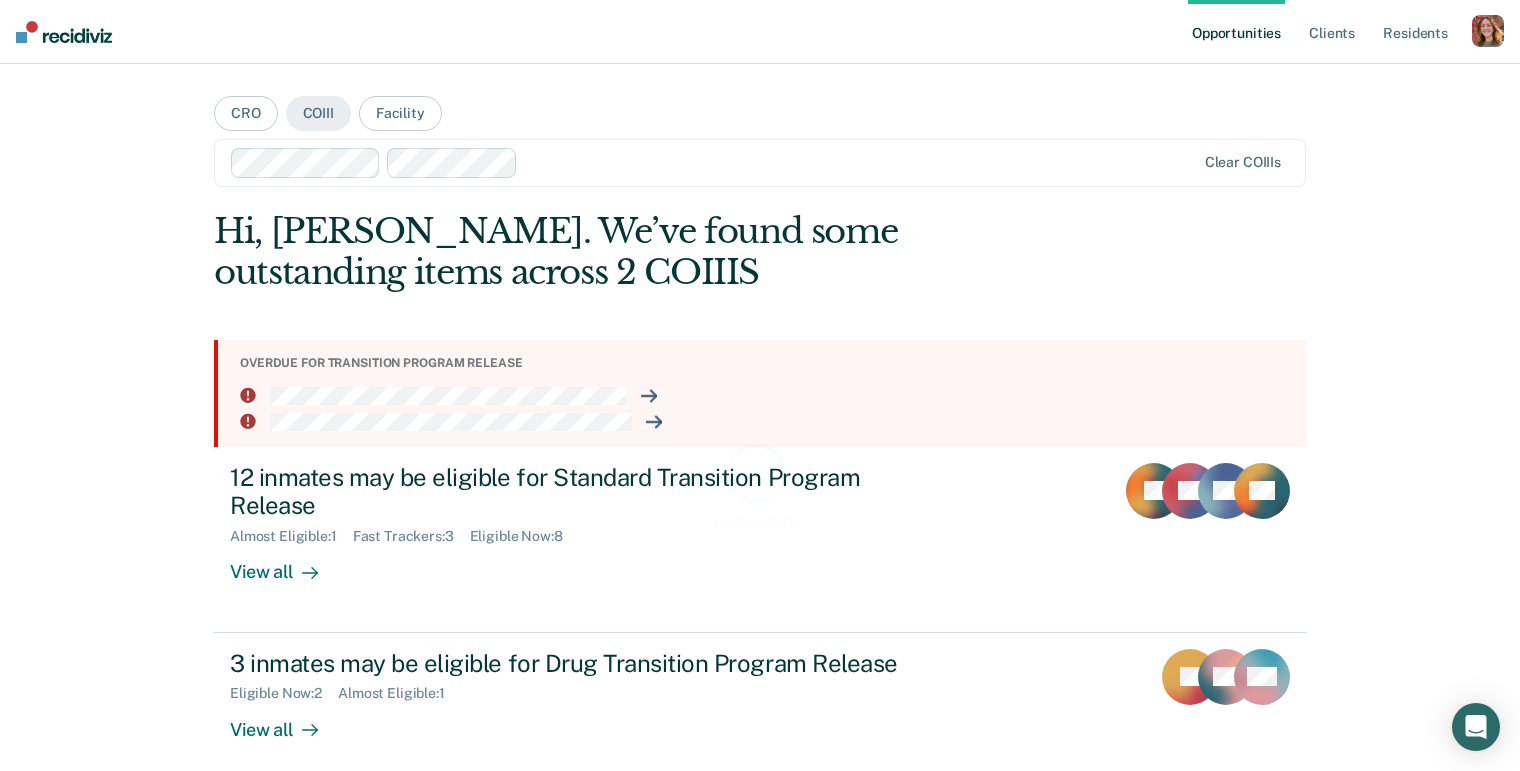 click at bounding box center [860, 162] 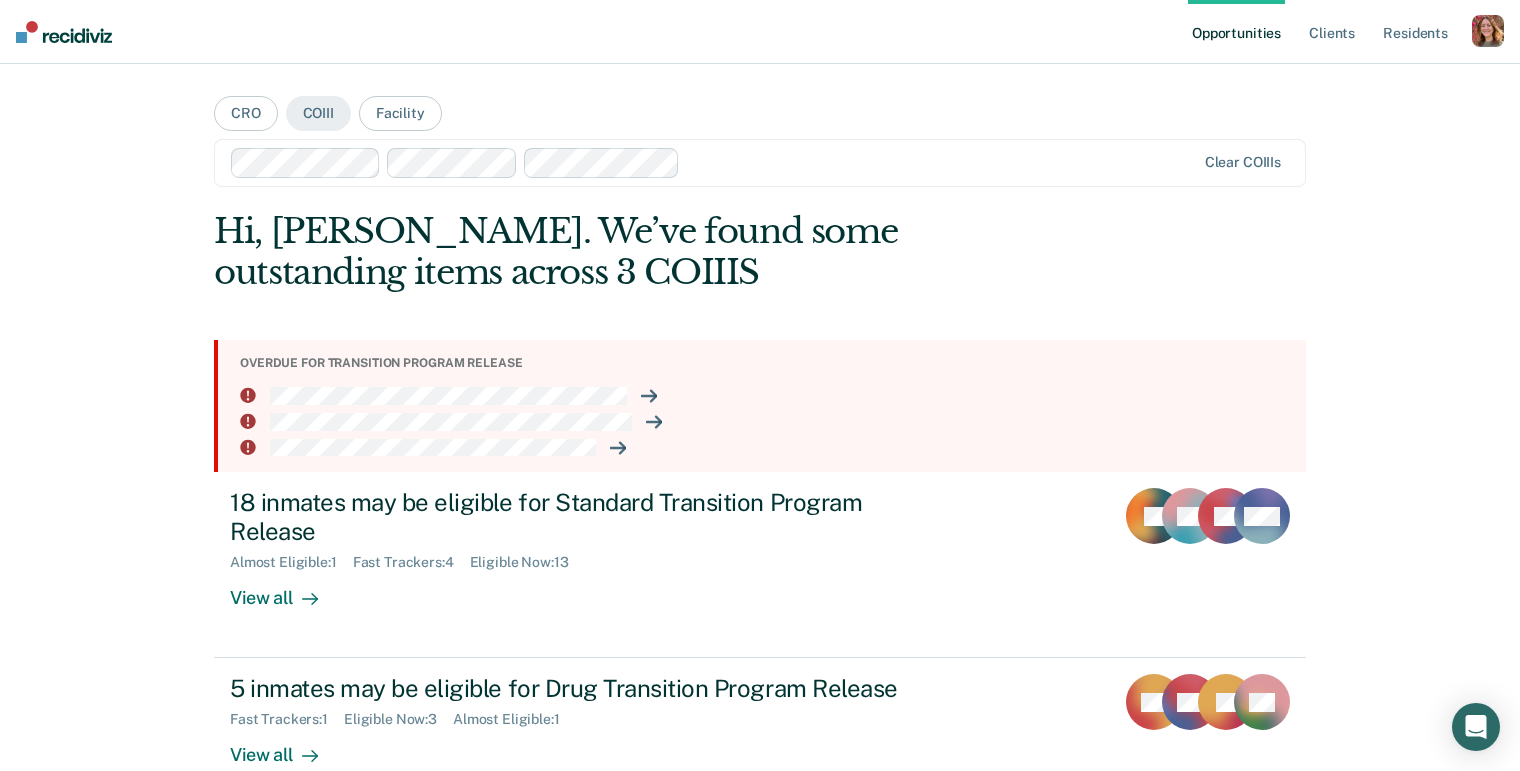 scroll, scrollTop: 44, scrollLeft: 0, axis: vertical 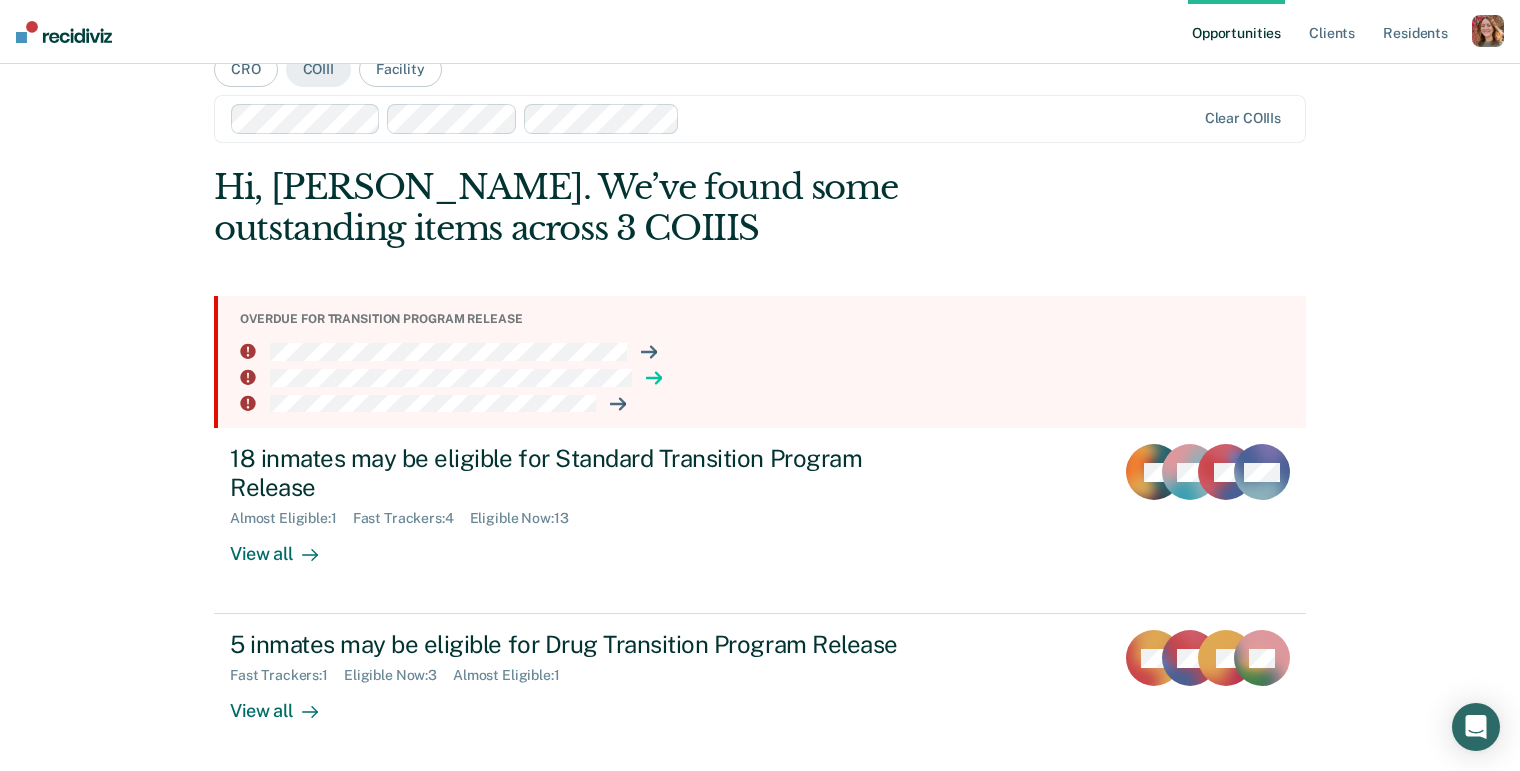 click 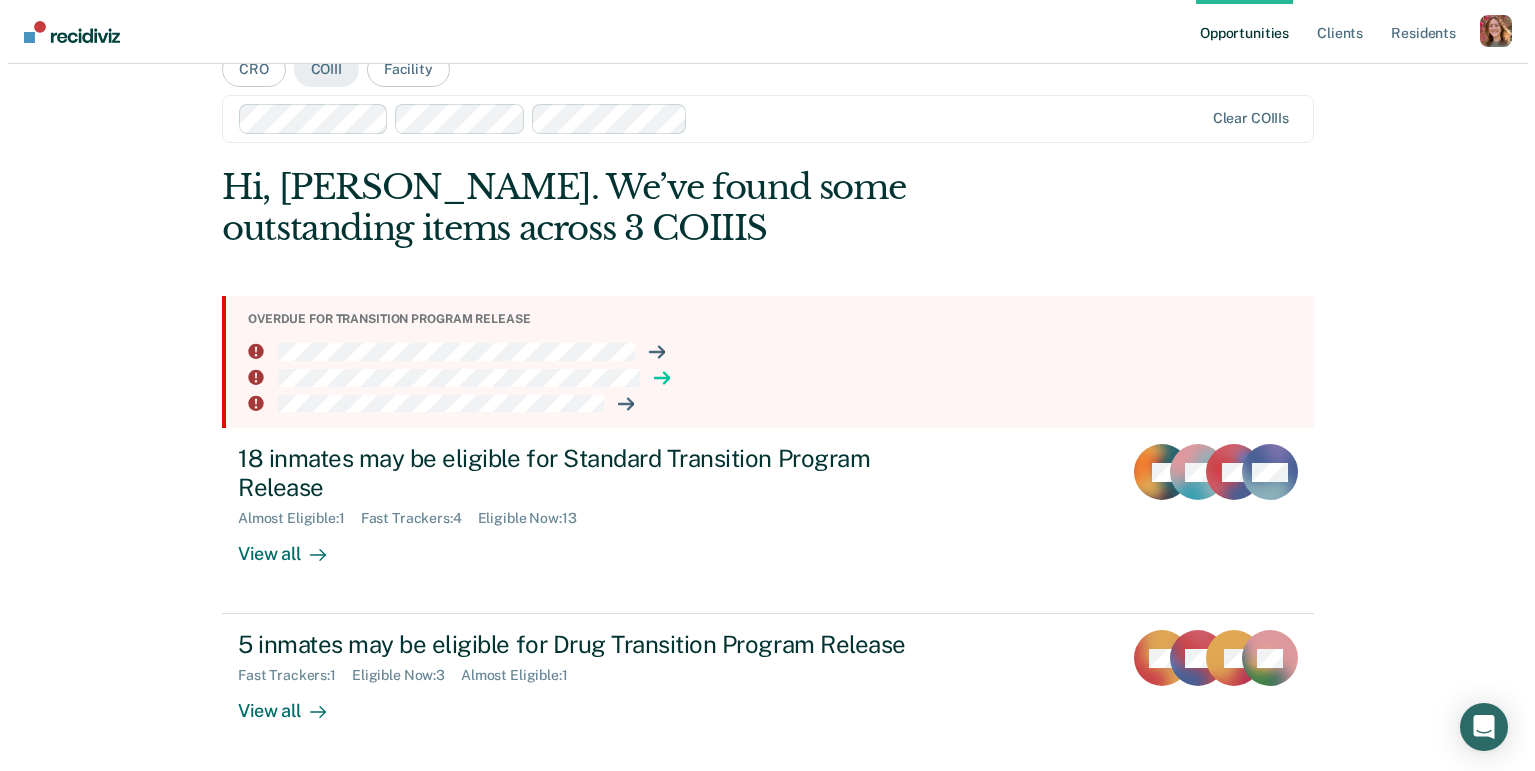 scroll, scrollTop: 0, scrollLeft: 0, axis: both 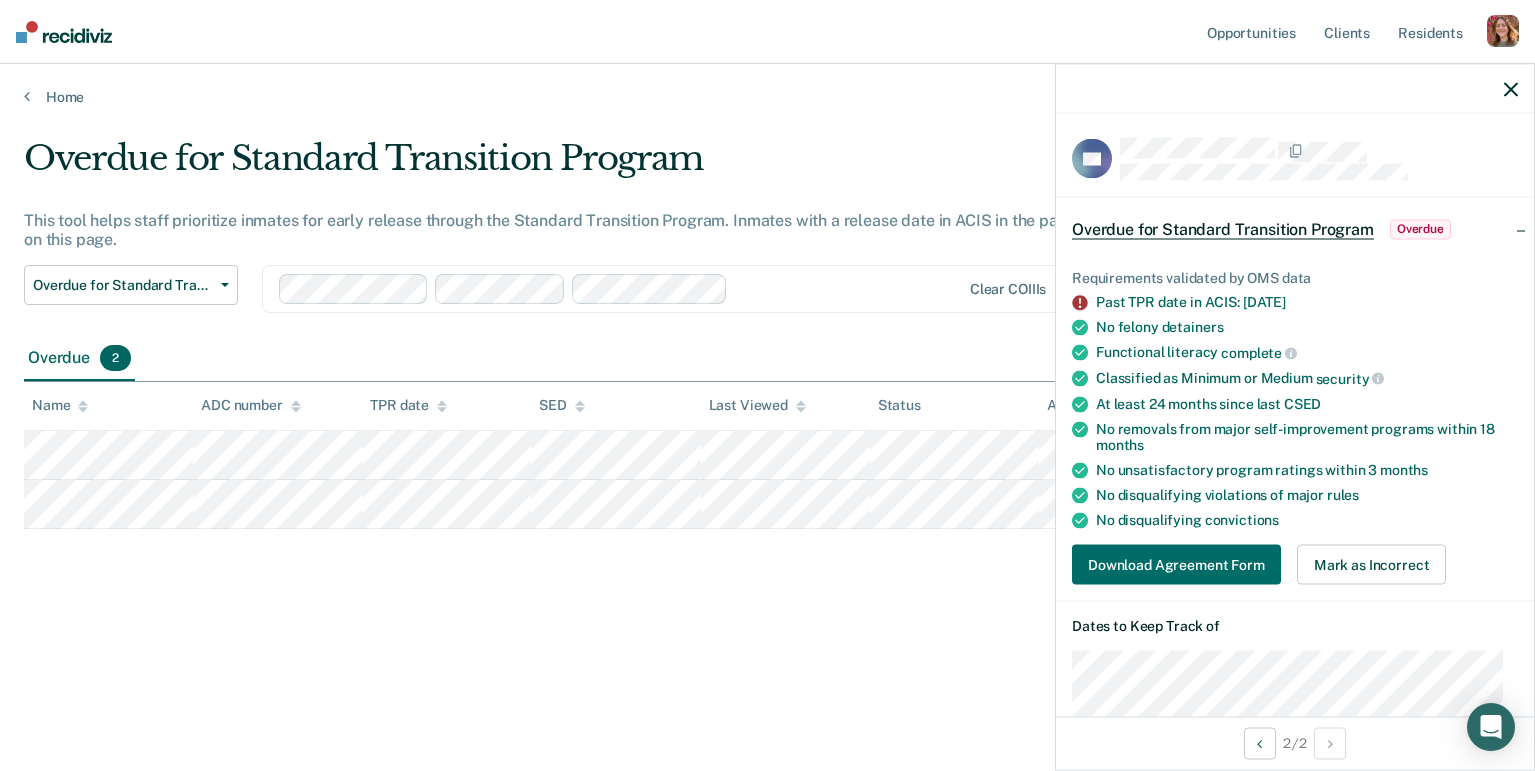 click on "Past TPR date in ACIS: [DATE]" at bounding box center [1307, 302] 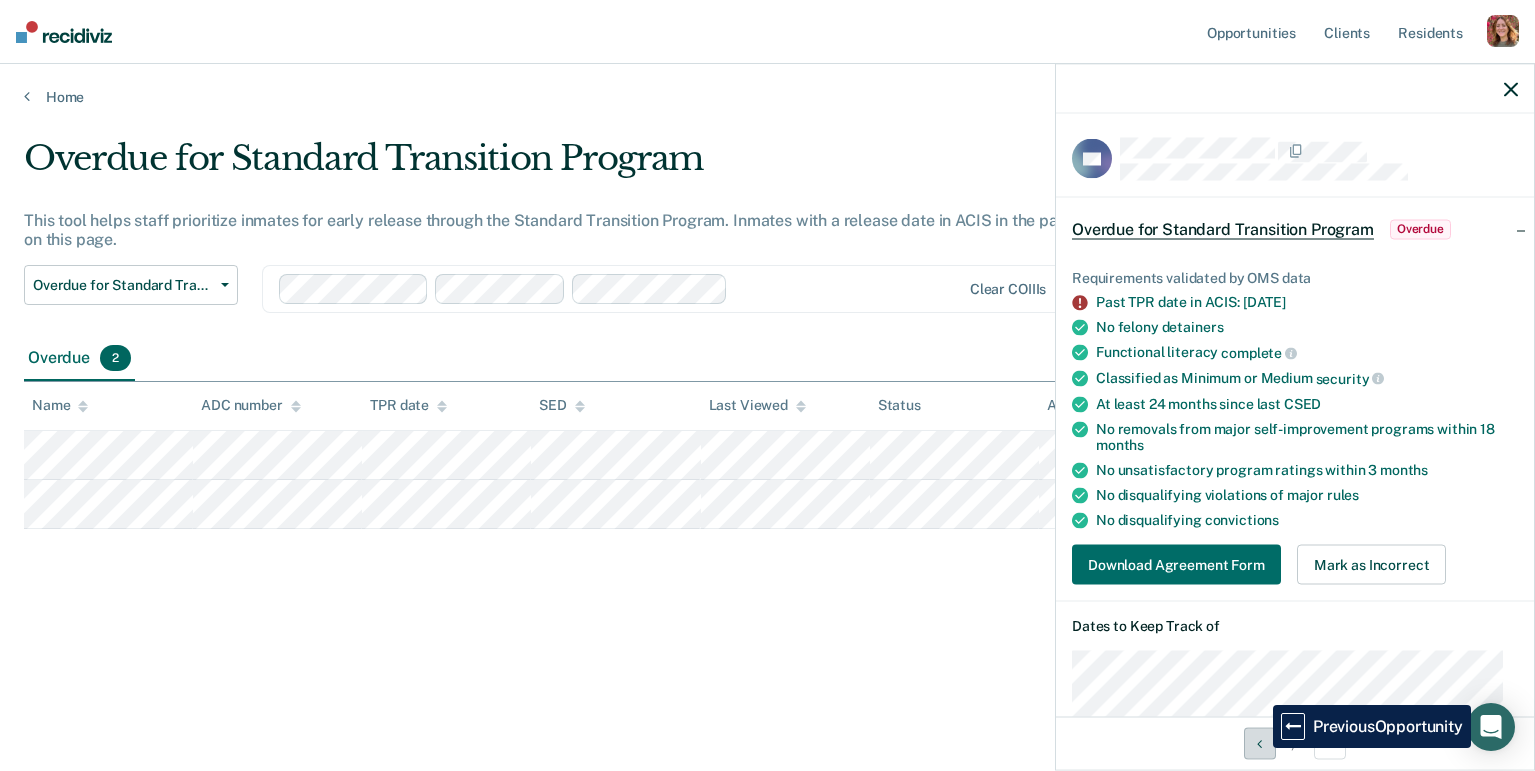 click at bounding box center (1259, 743) 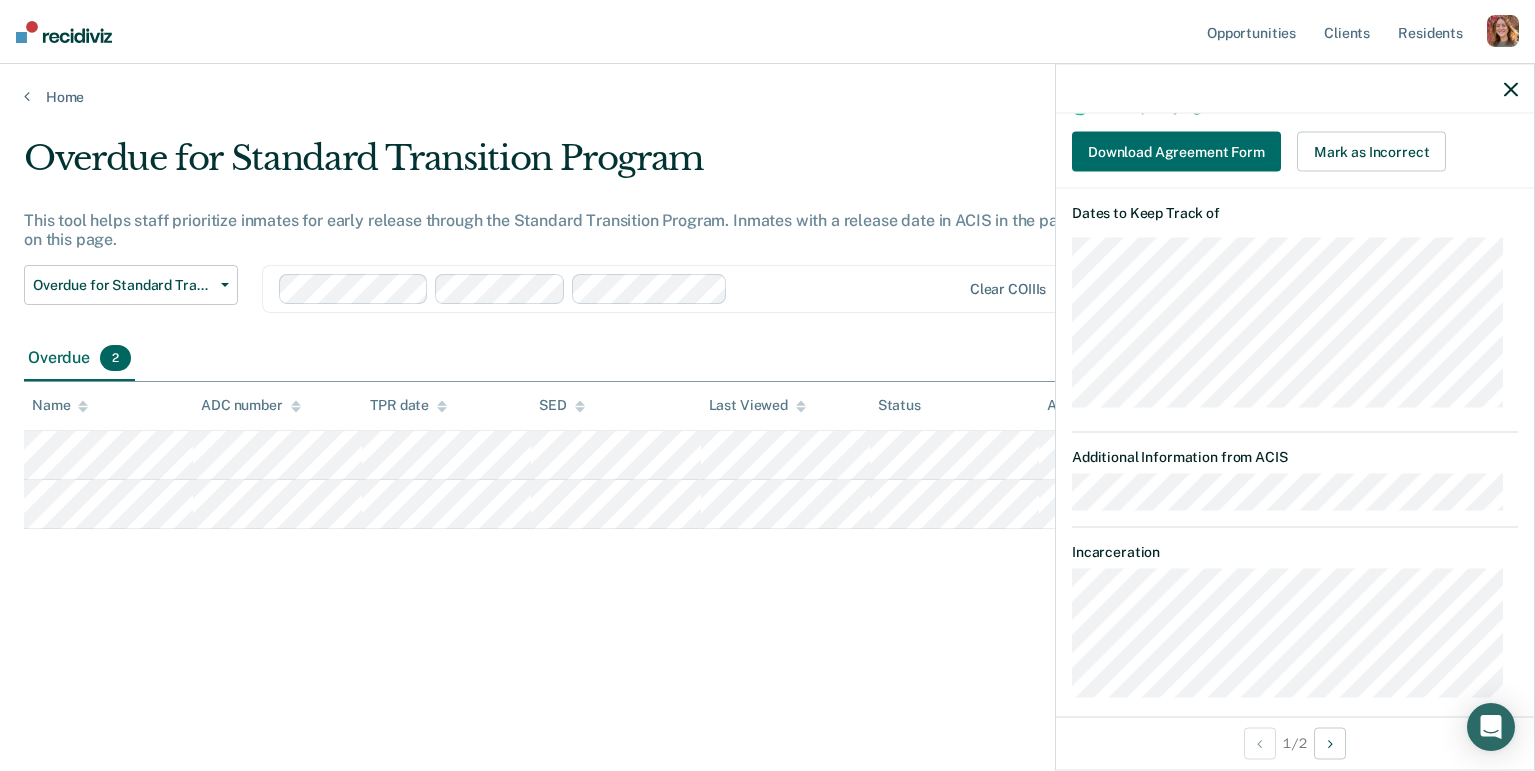 scroll, scrollTop: 431, scrollLeft: 0, axis: vertical 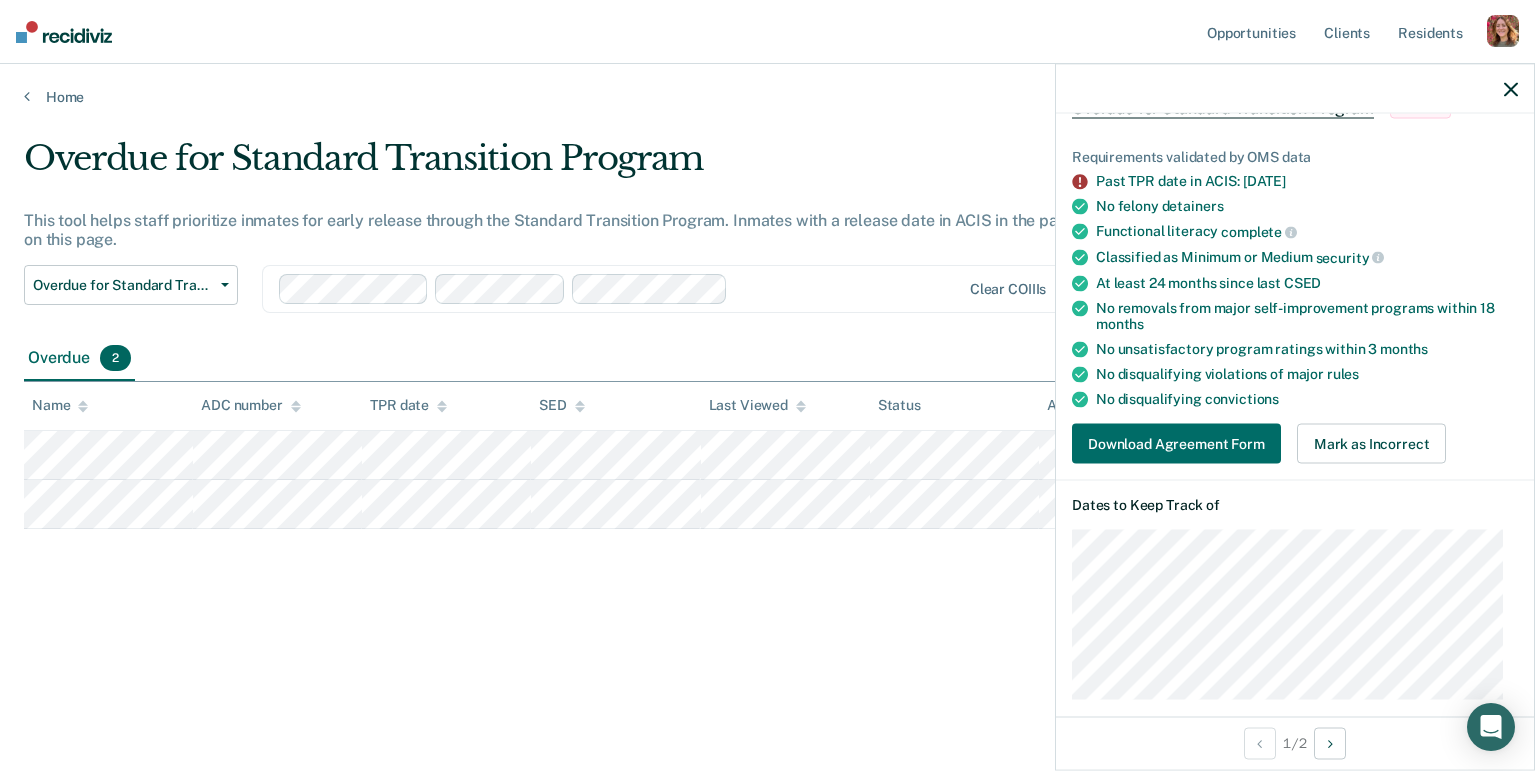 click on "Past TPR date in ACIS: [DATE]" at bounding box center (1307, 181) 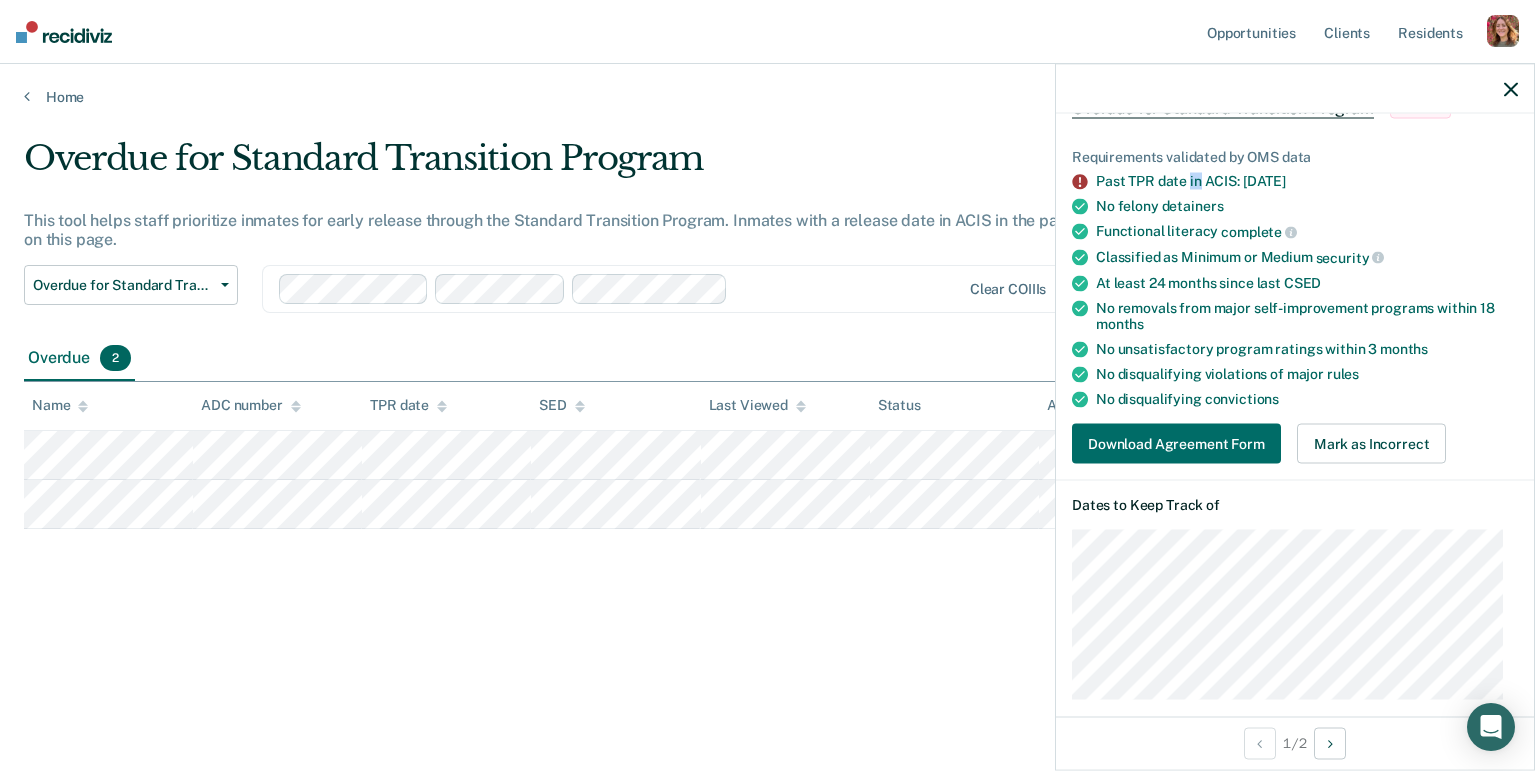 click on "Past TPR date in ACIS: [DATE]" at bounding box center [1307, 181] 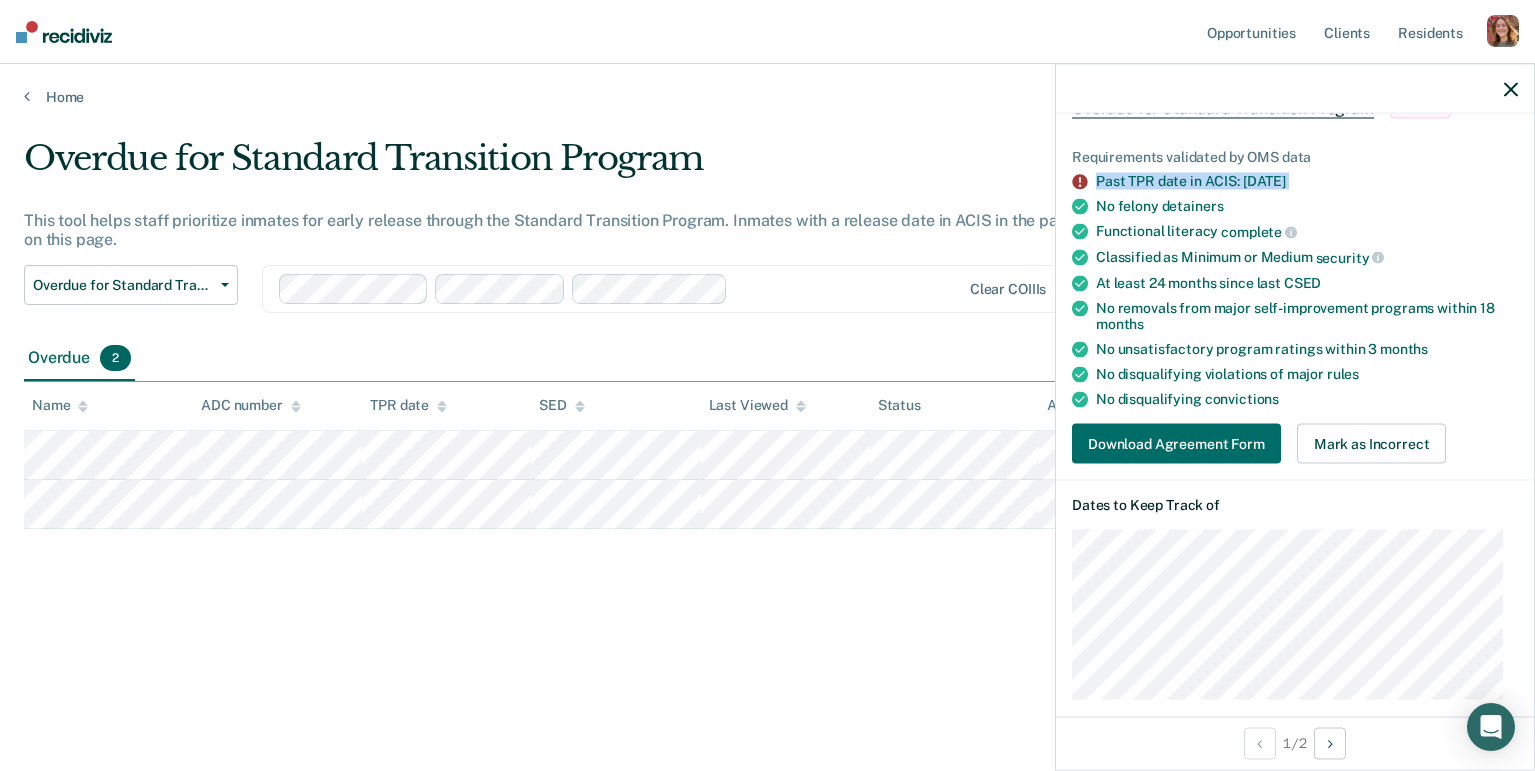 click on "Past TPR date in ACIS: [DATE]" at bounding box center (1307, 181) 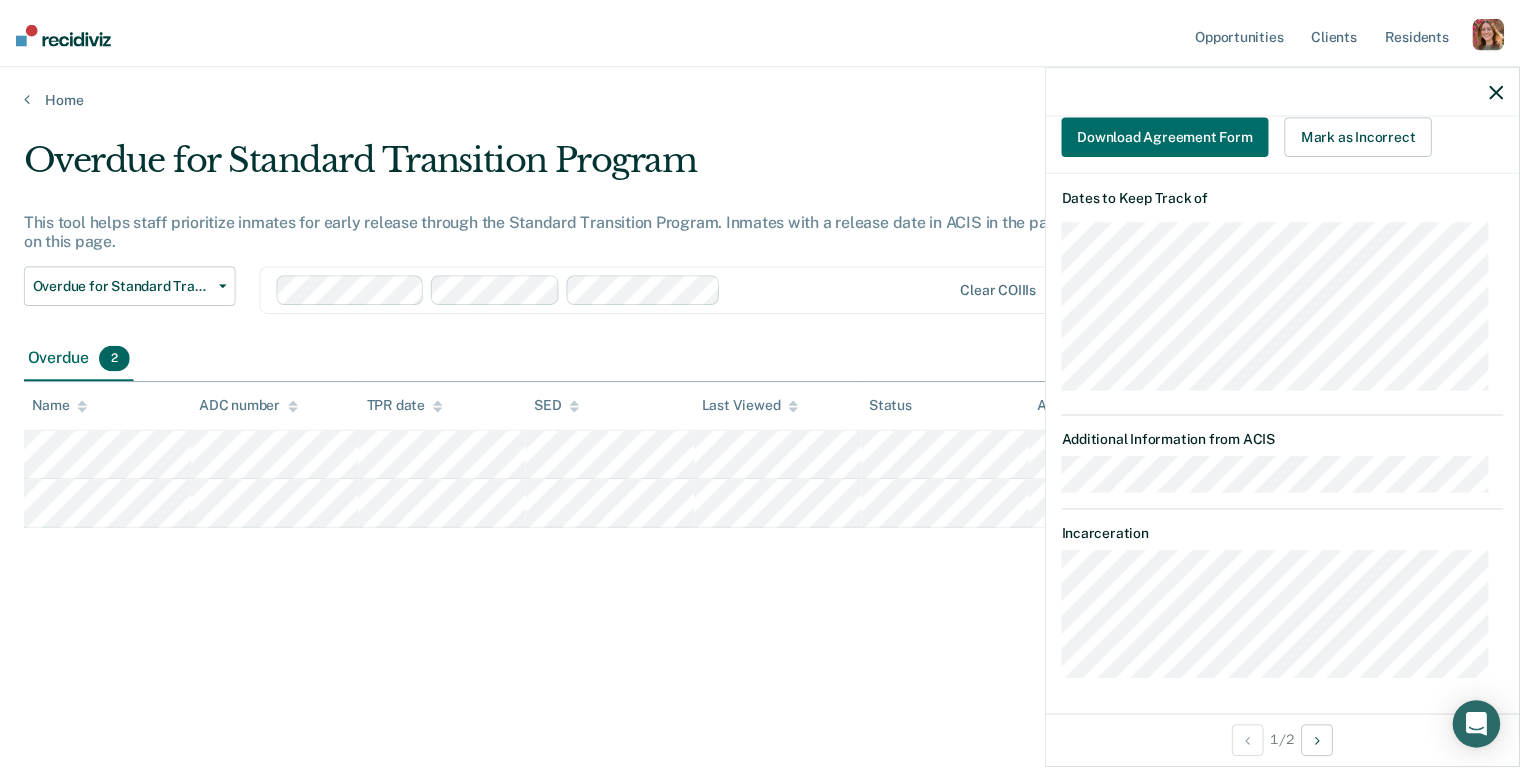 scroll, scrollTop: 431, scrollLeft: 0, axis: vertical 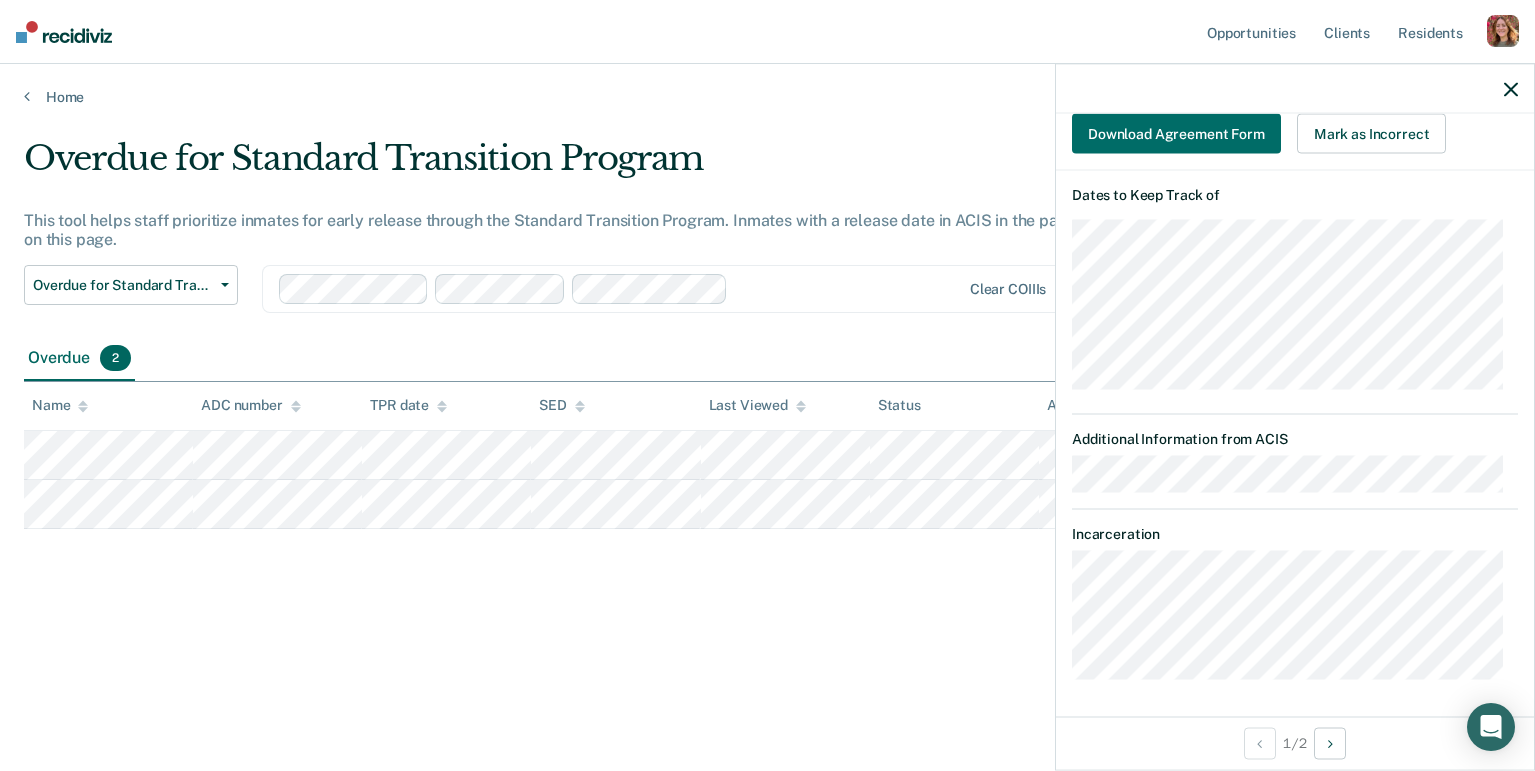 click on "Overdue for Standard Transition Program" at bounding box center [599, 166] 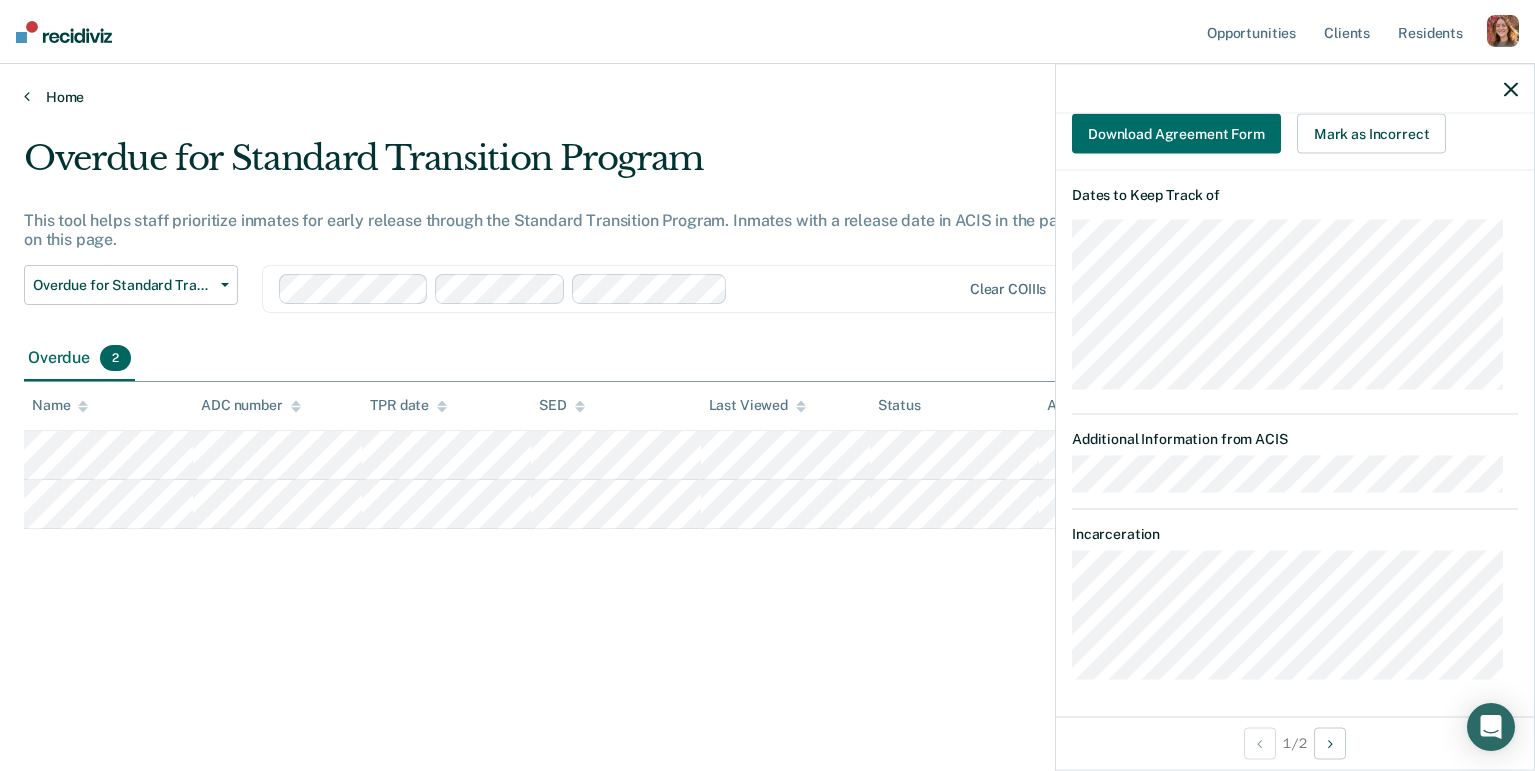 click at bounding box center [27, 96] 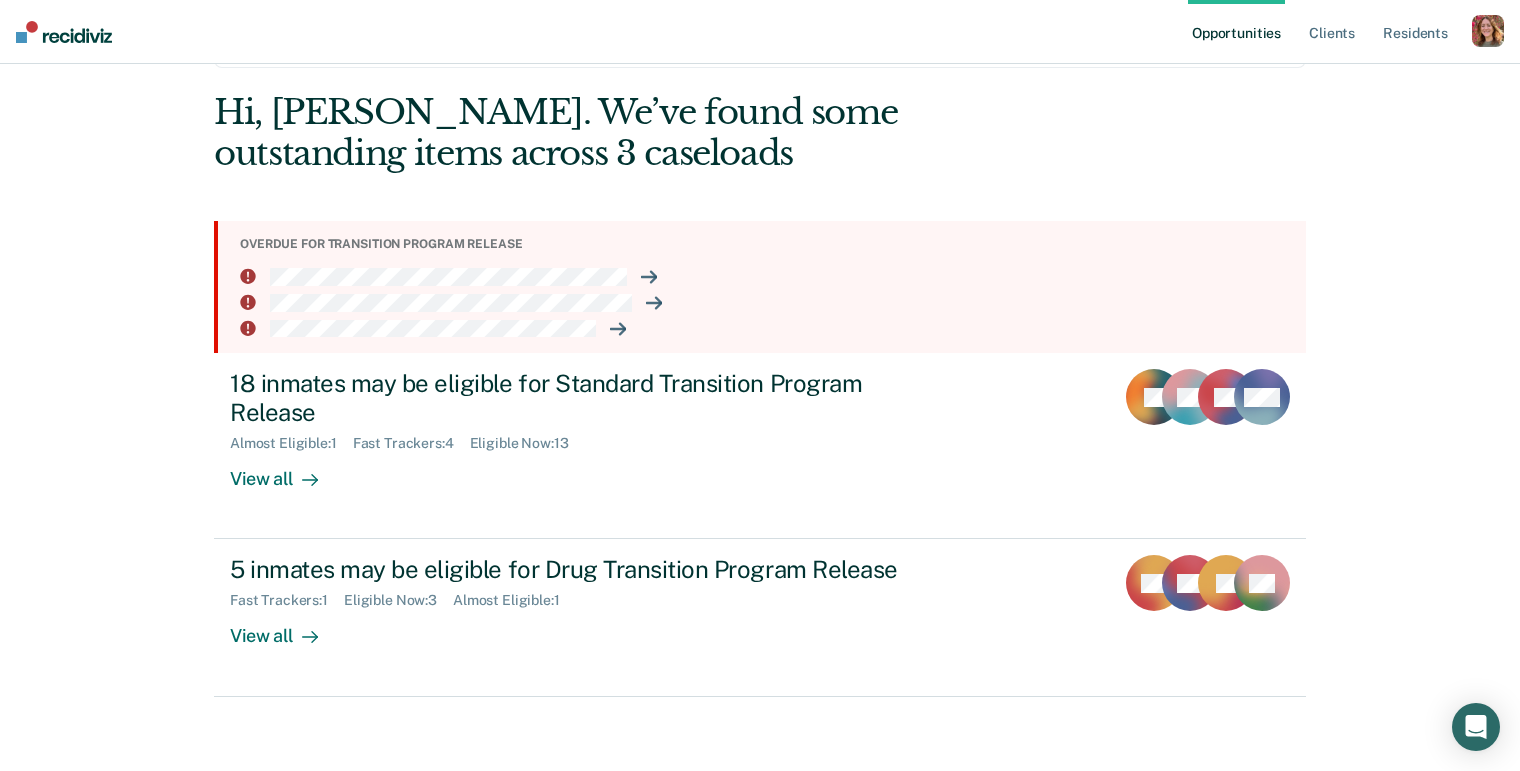 scroll, scrollTop: 124, scrollLeft: 0, axis: vertical 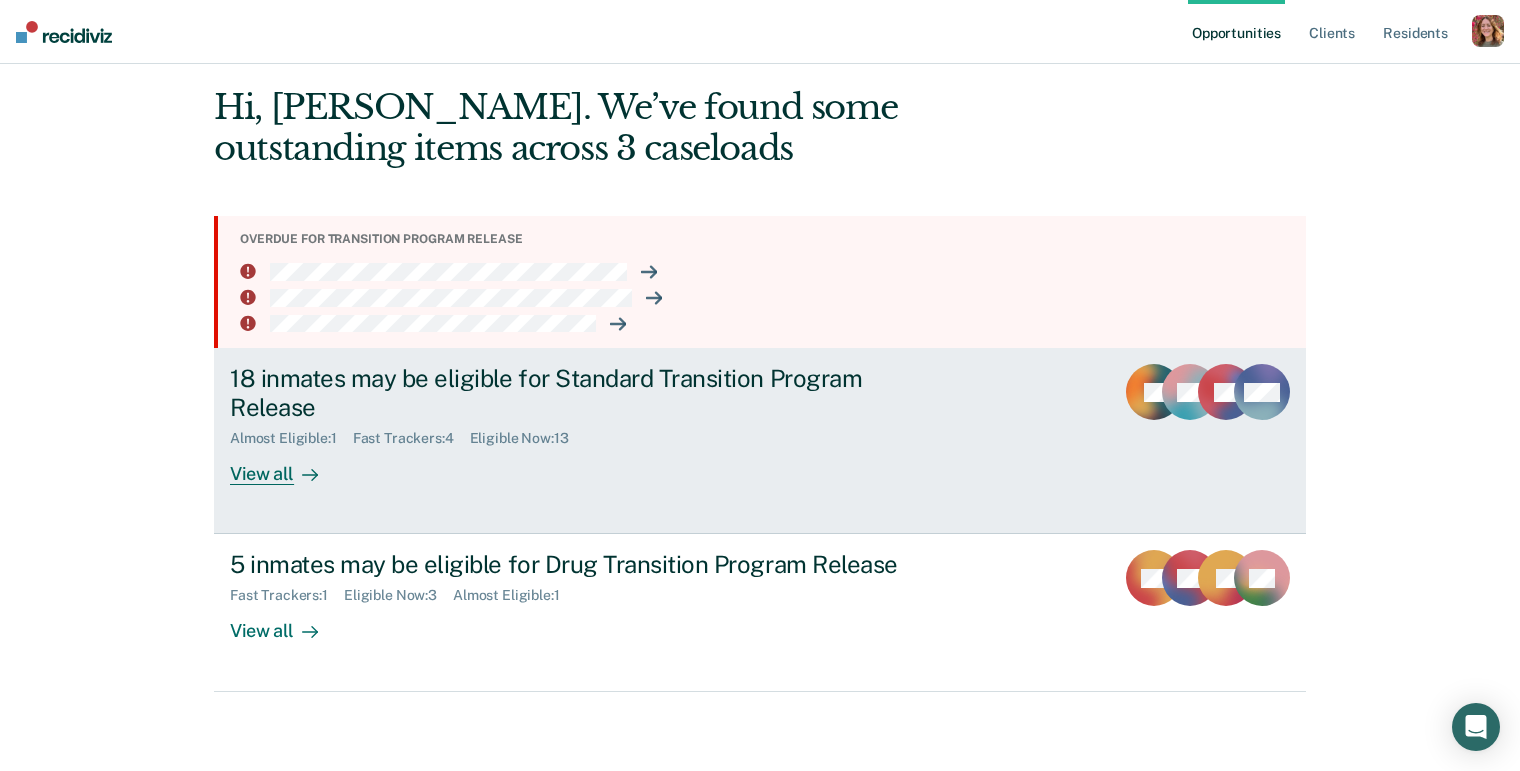click on "View all" at bounding box center (286, 466) 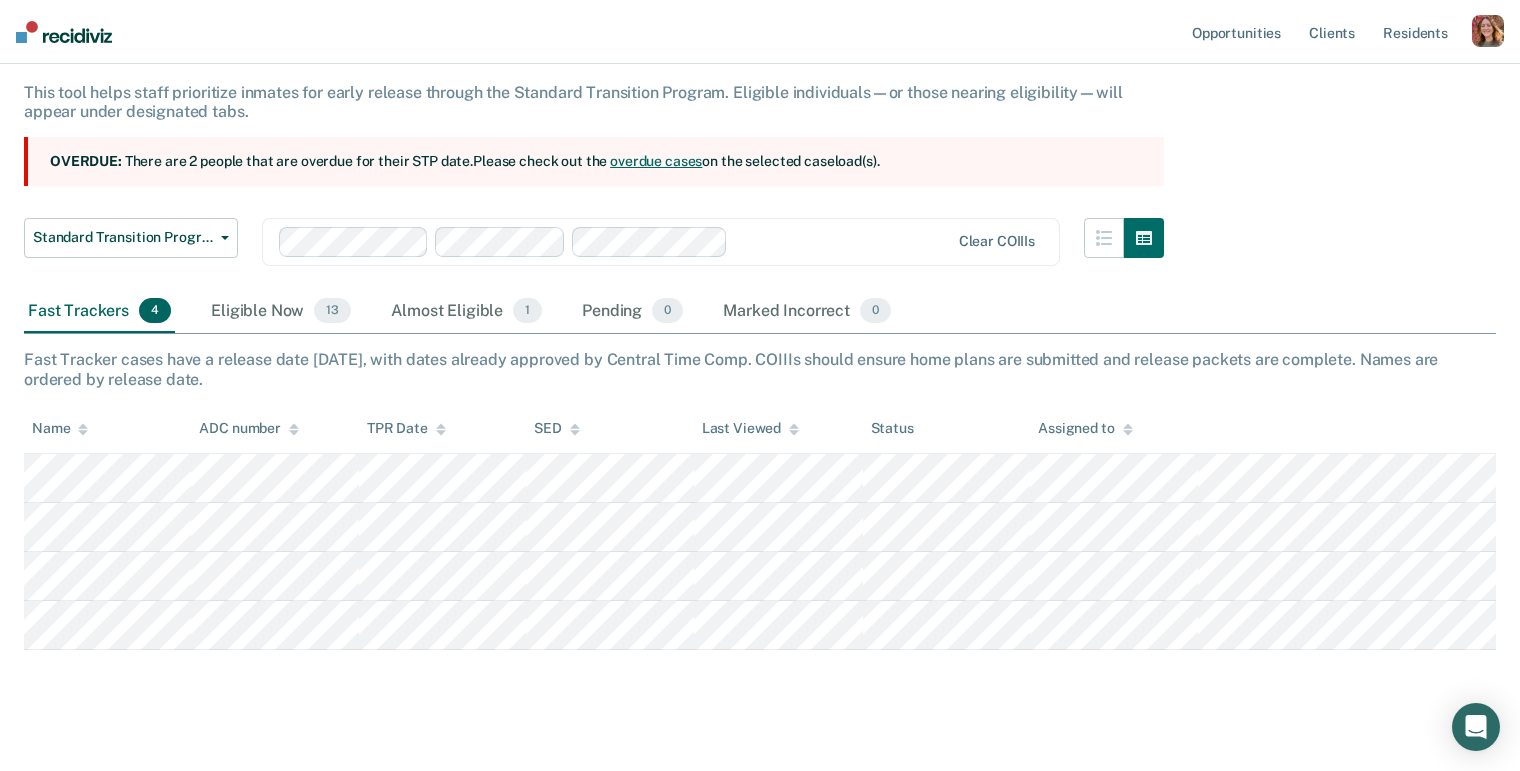 scroll, scrollTop: 150, scrollLeft: 0, axis: vertical 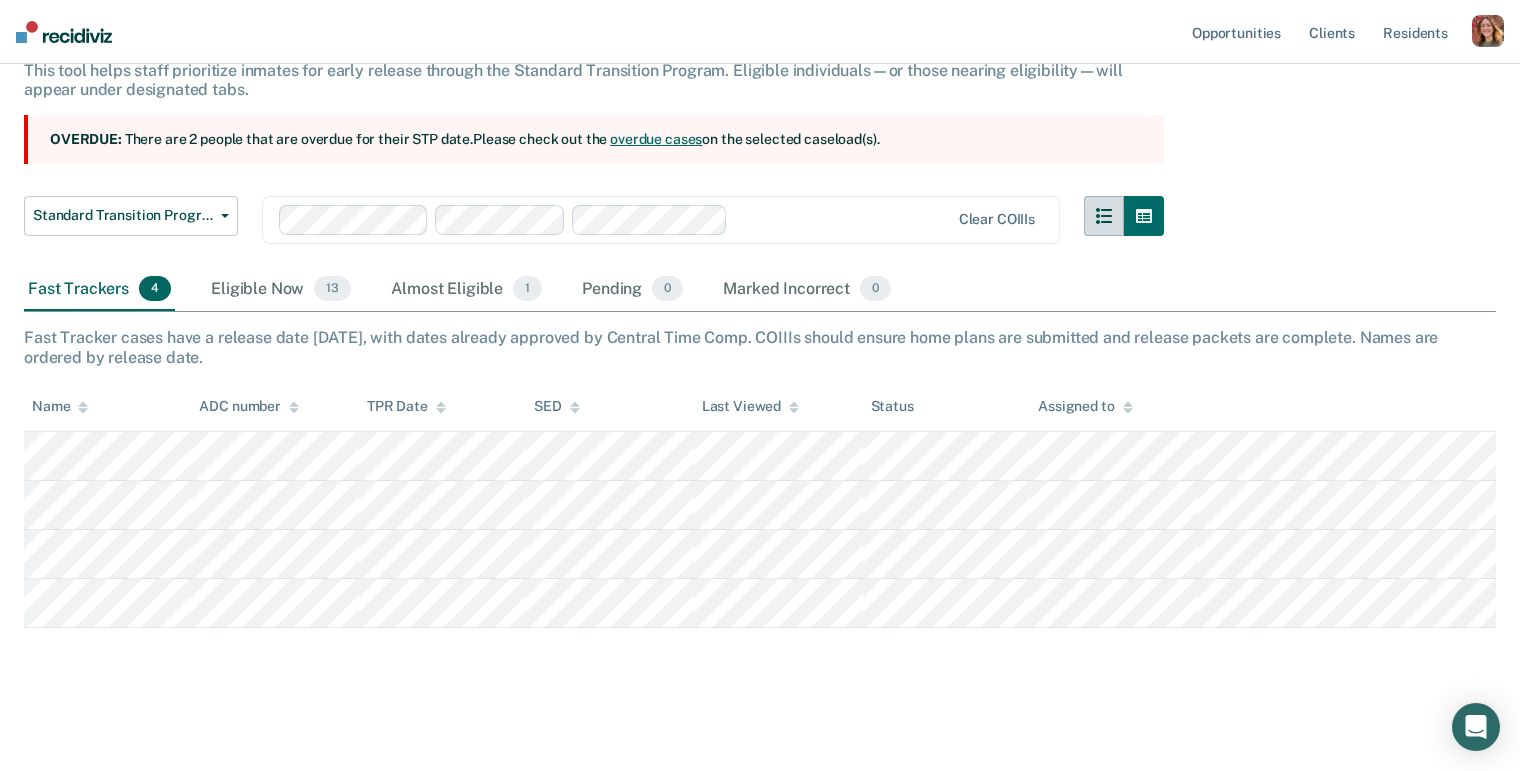 click at bounding box center [1104, 216] 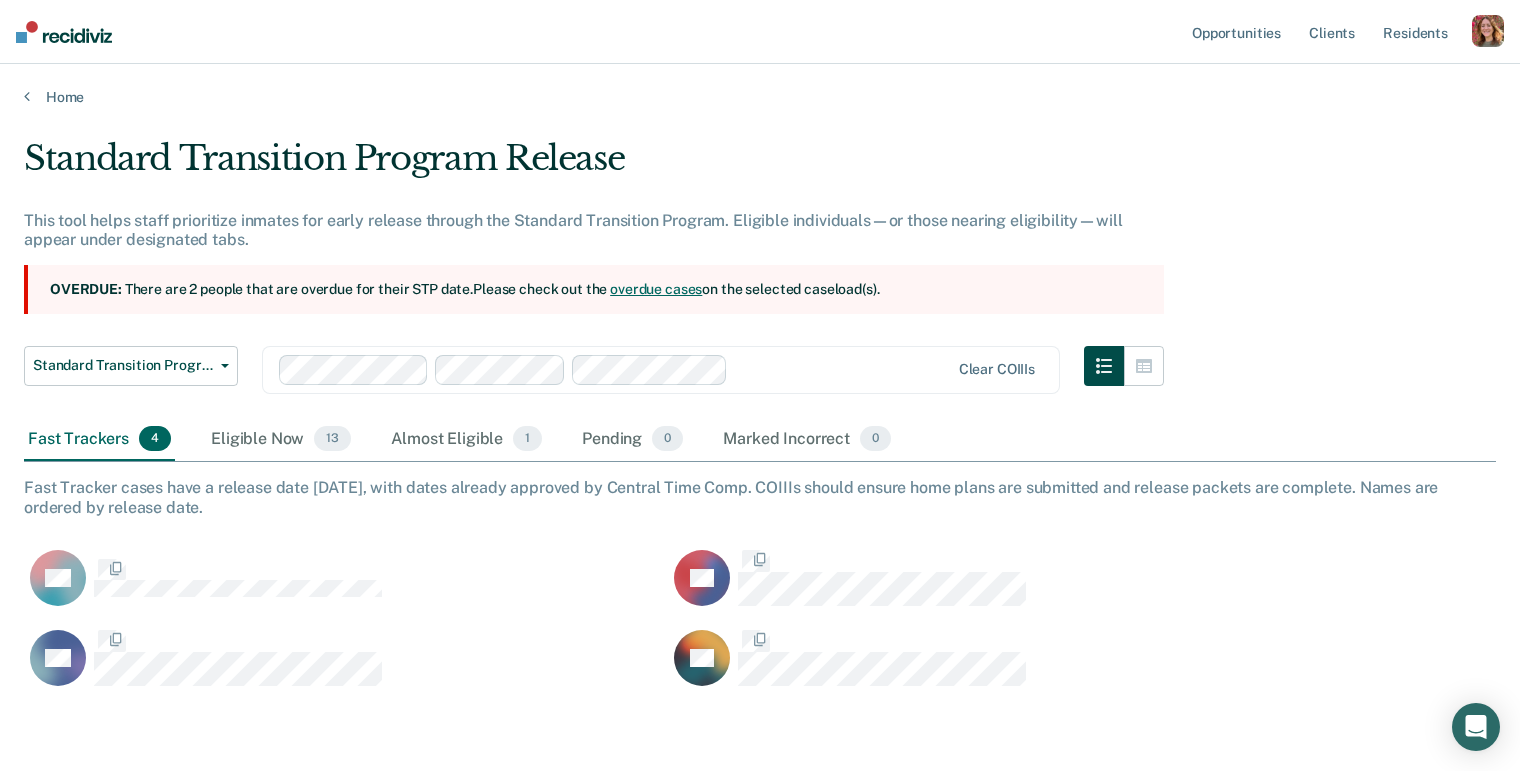 scroll, scrollTop: 16, scrollLeft: 16, axis: both 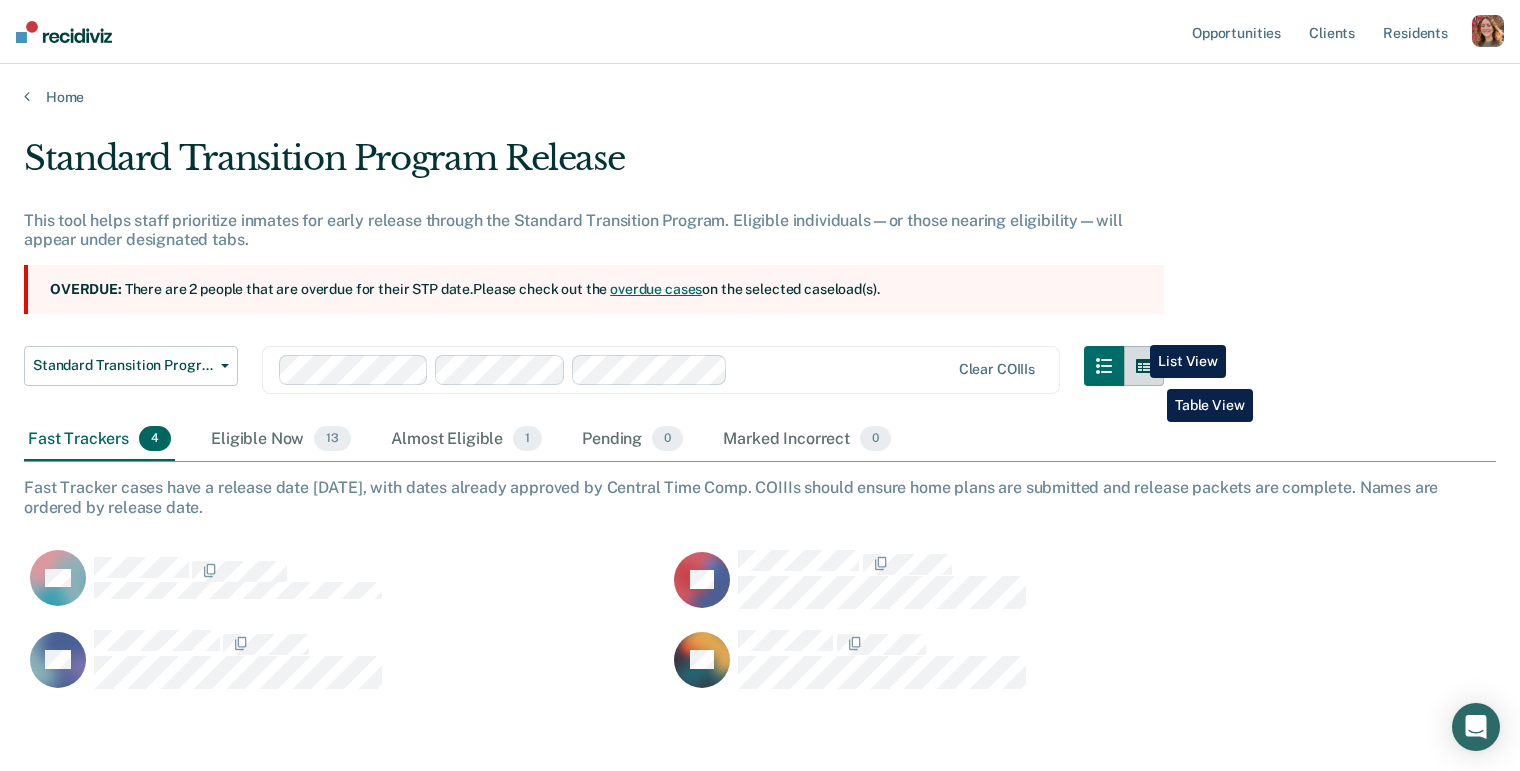 click at bounding box center [1144, 366] 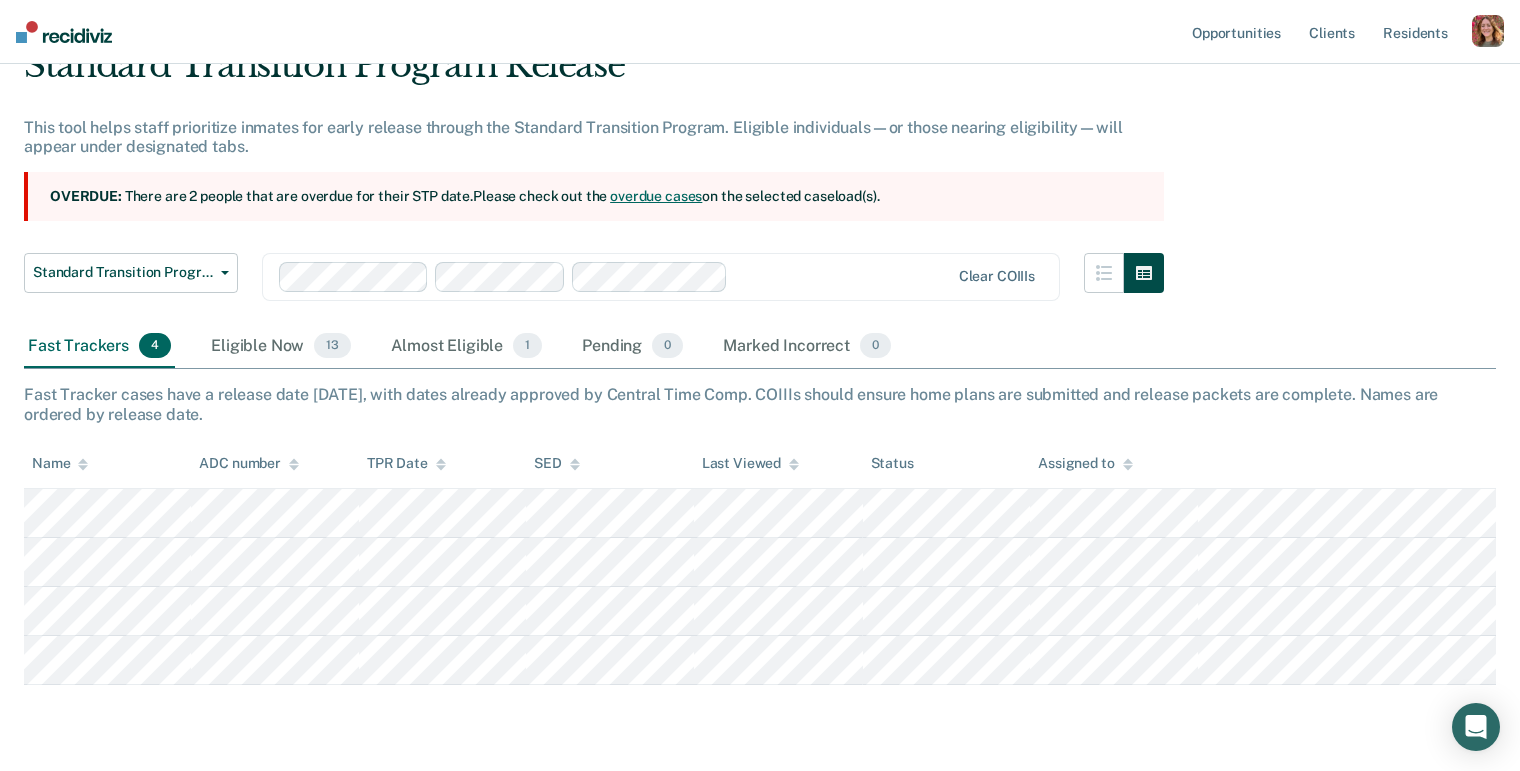 scroll, scrollTop: 150, scrollLeft: 0, axis: vertical 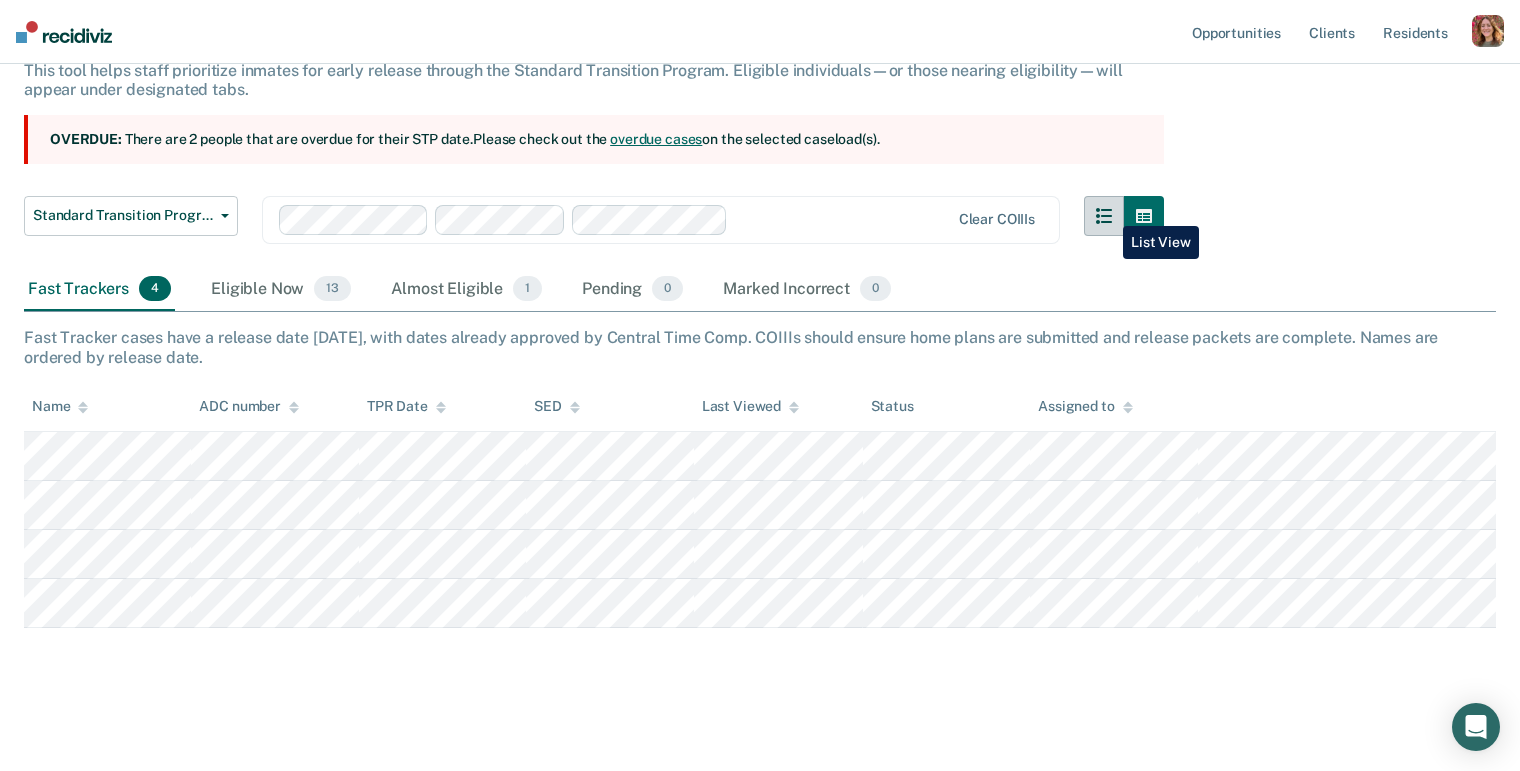 click 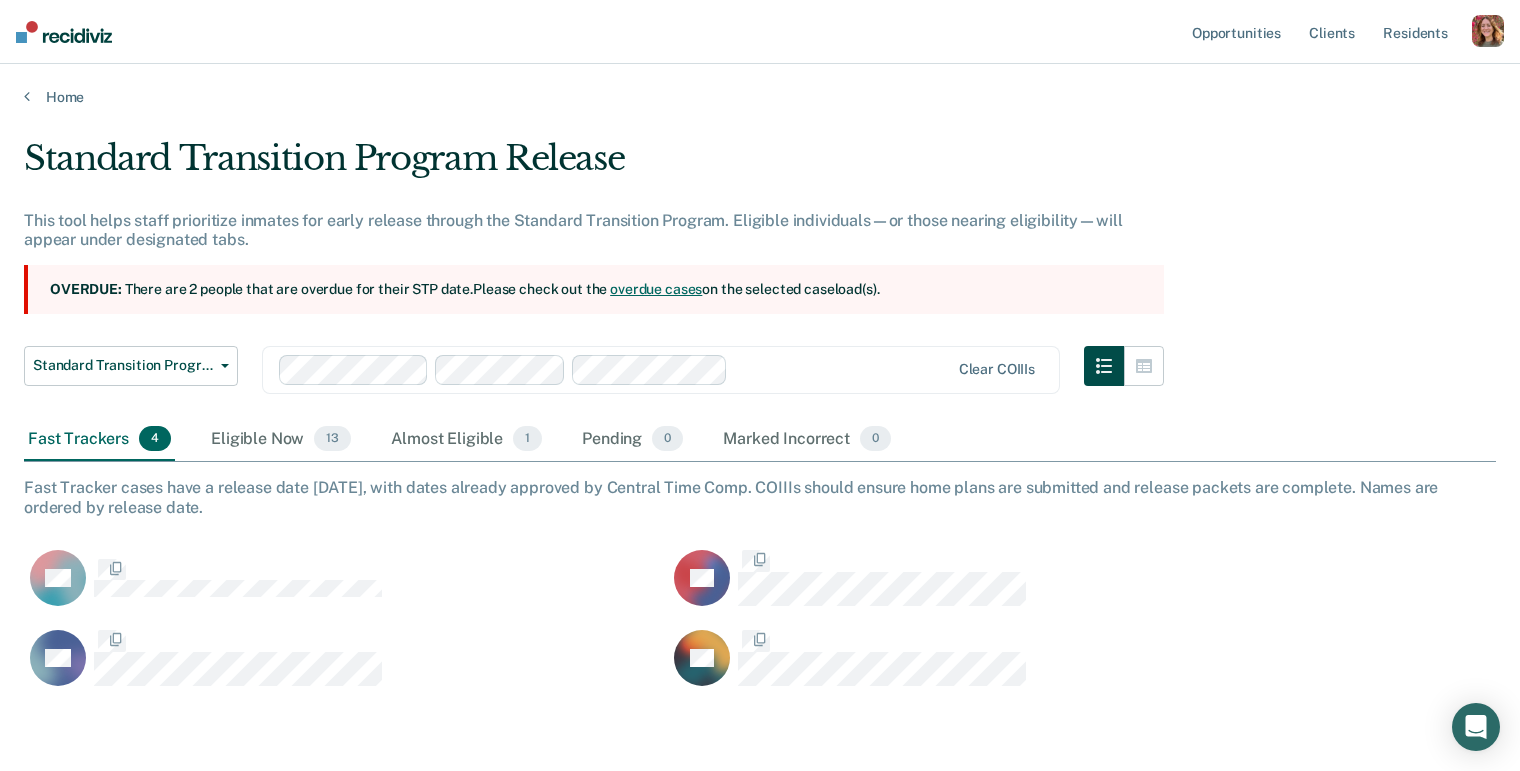 scroll, scrollTop: 16, scrollLeft: 16, axis: both 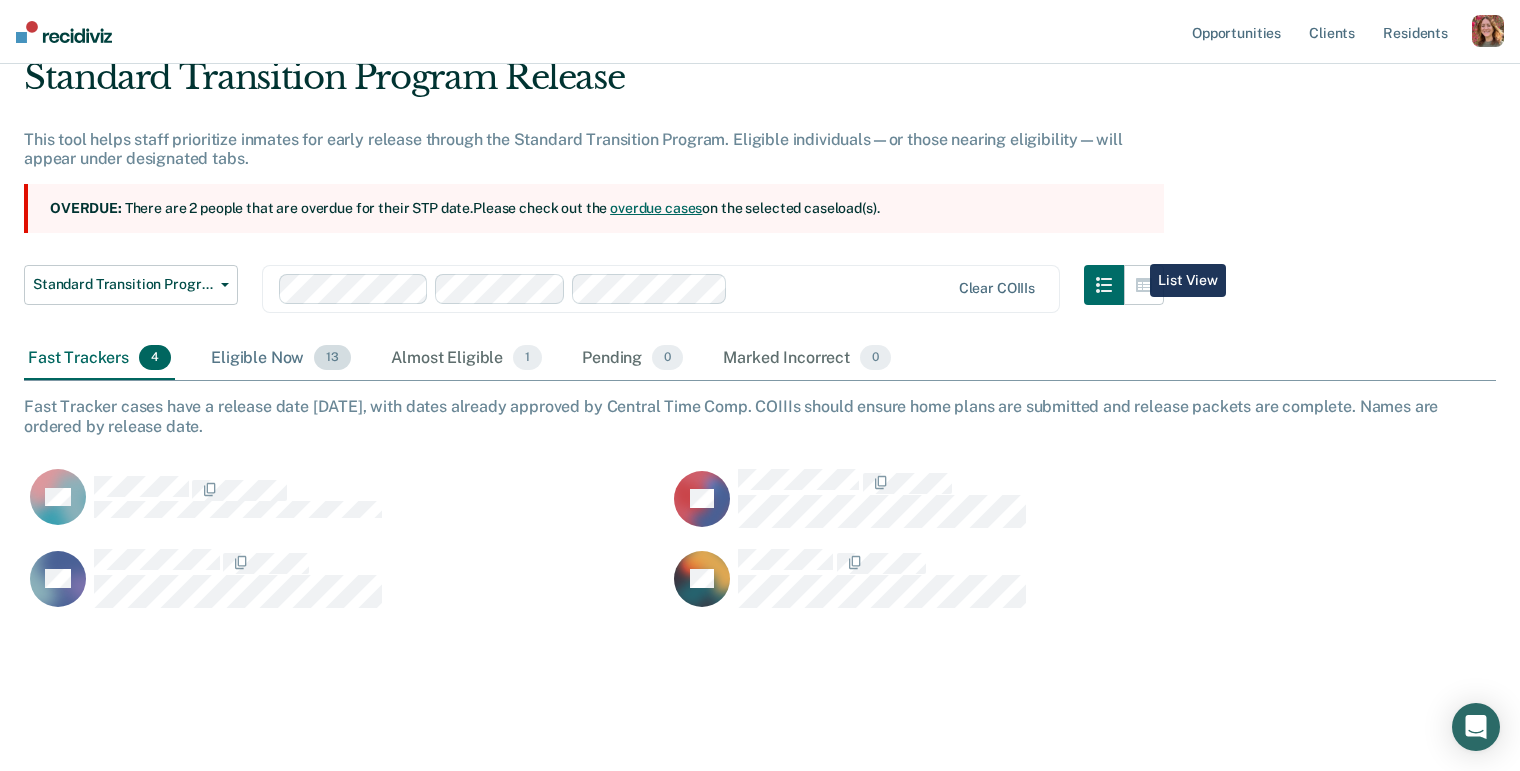 click on "Eligible Now 13" at bounding box center [281, 359] 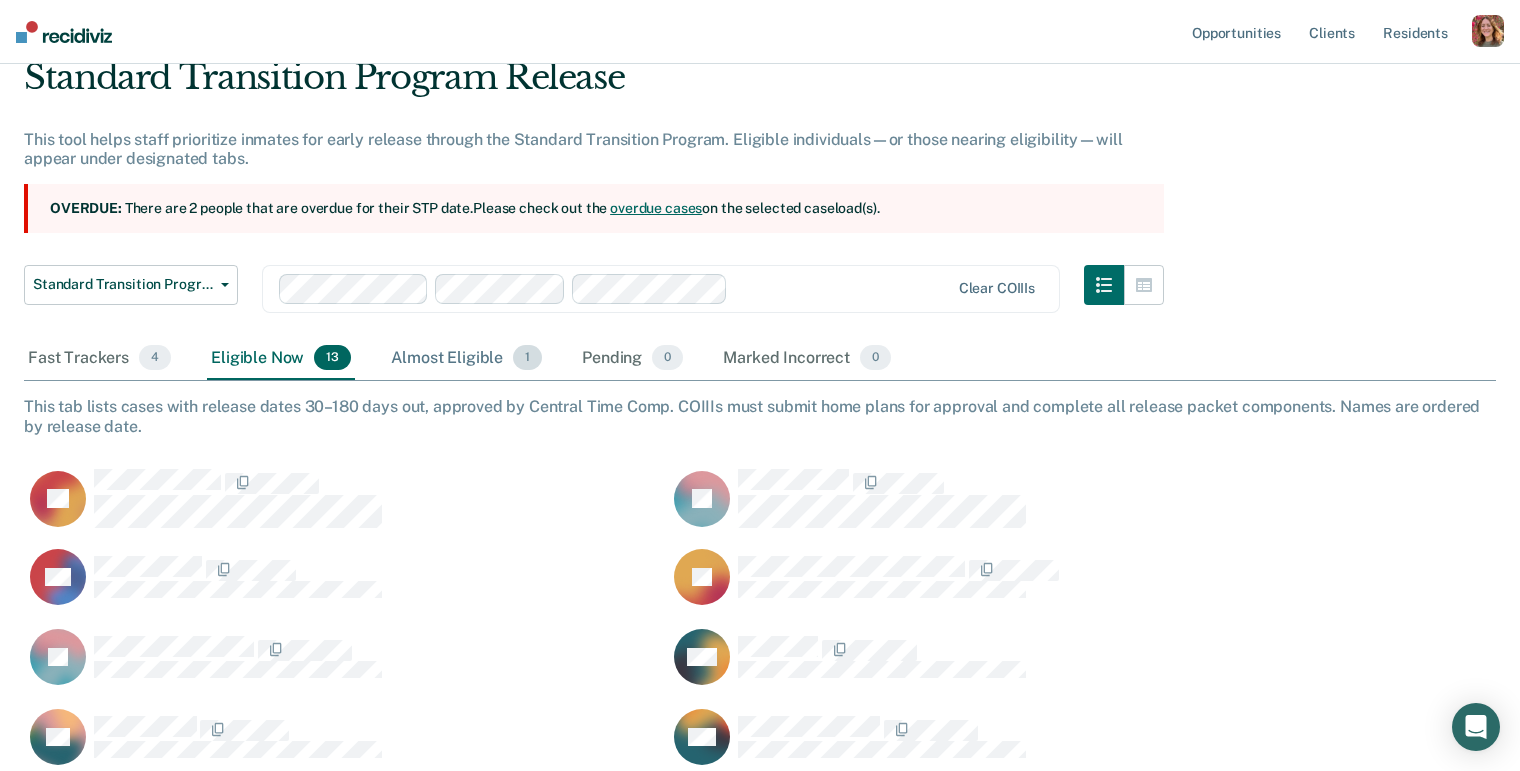 click on "Almost Eligible 1" at bounding box center (466, 359) 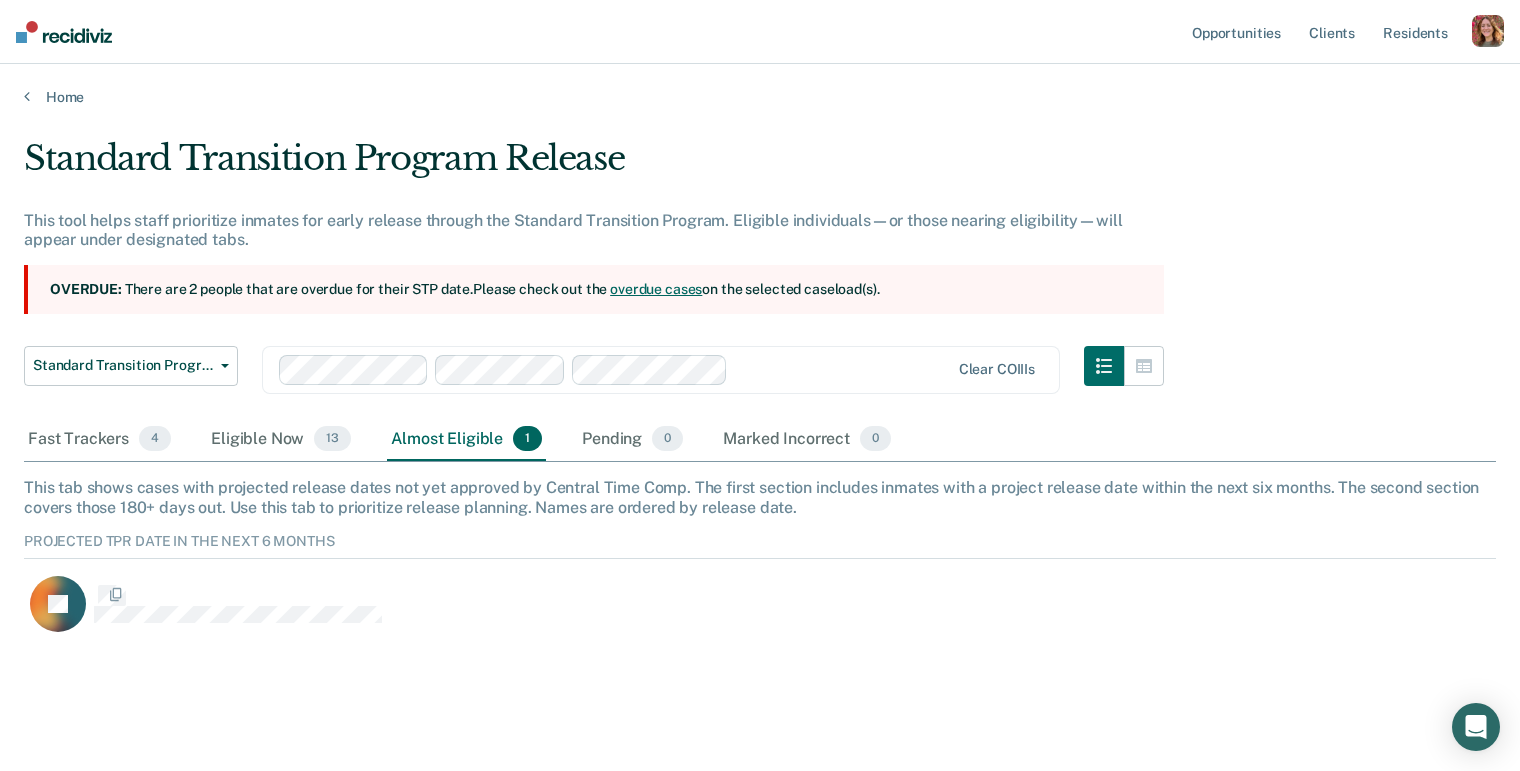 scroll, scrollTop: 16, scrollLeft: 16, axis: both 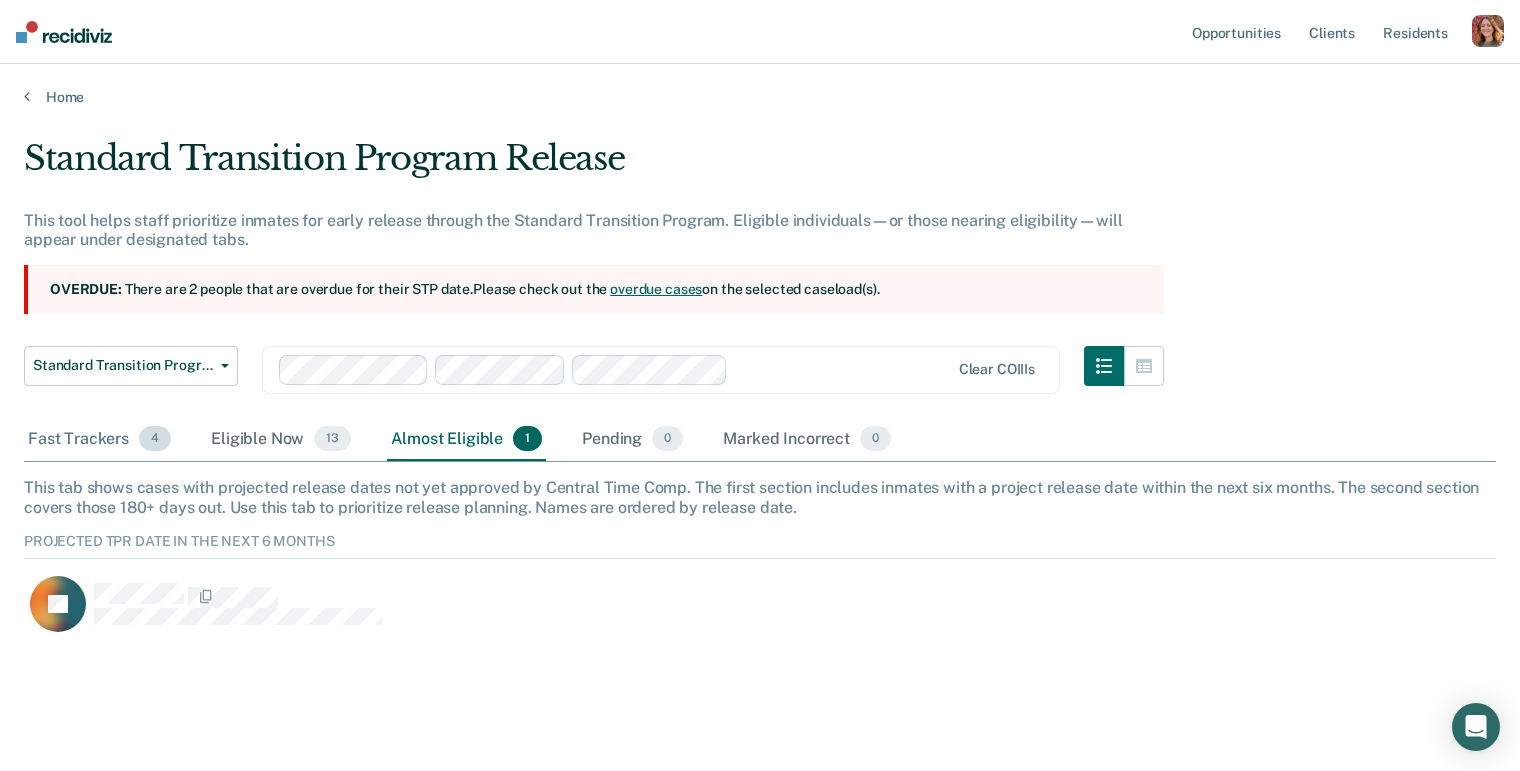 click on "Fast Trackers 4" at bounding box center (99, 440) 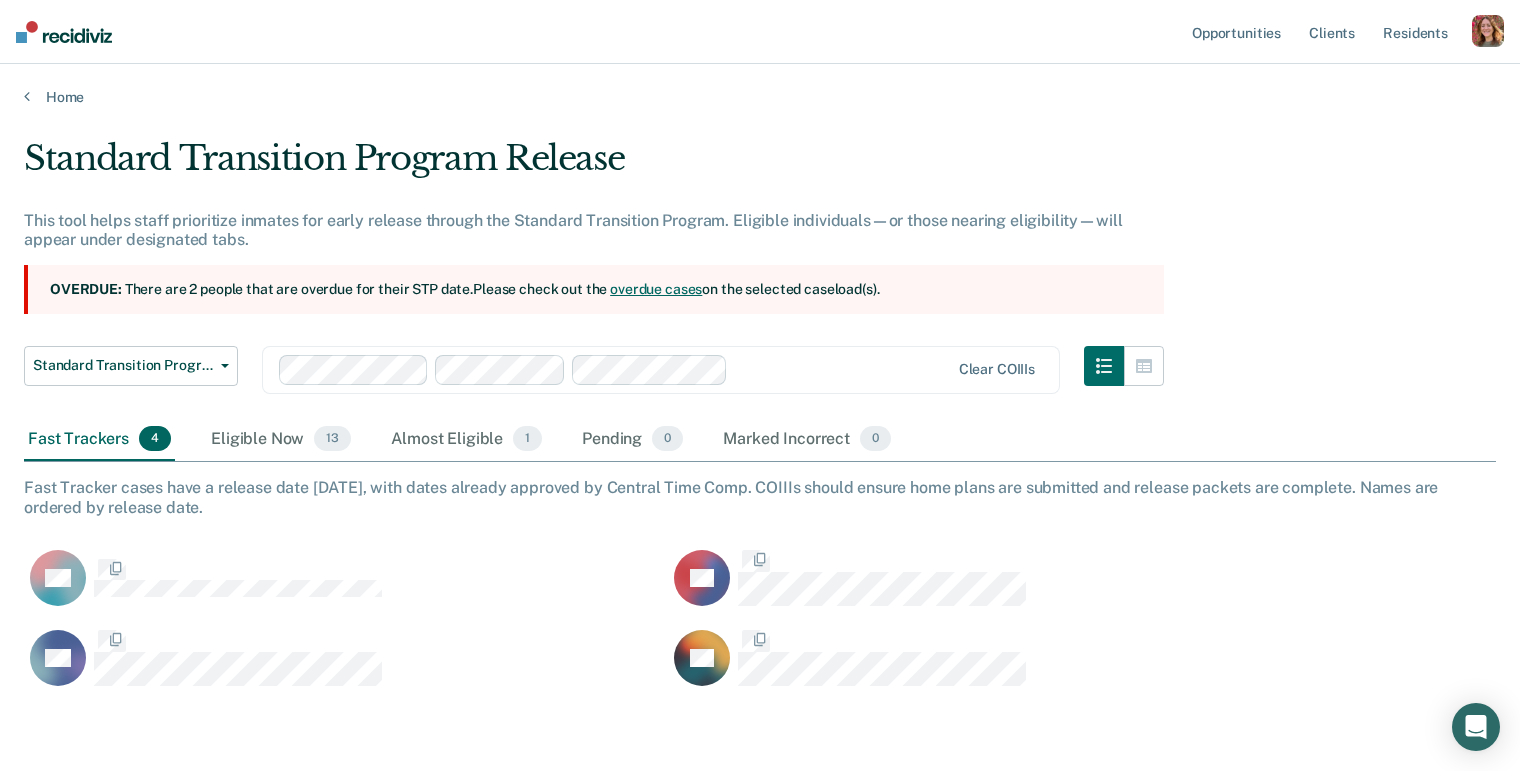 scroll, scrollTop: 16, scrollLeft: 16, axis: both 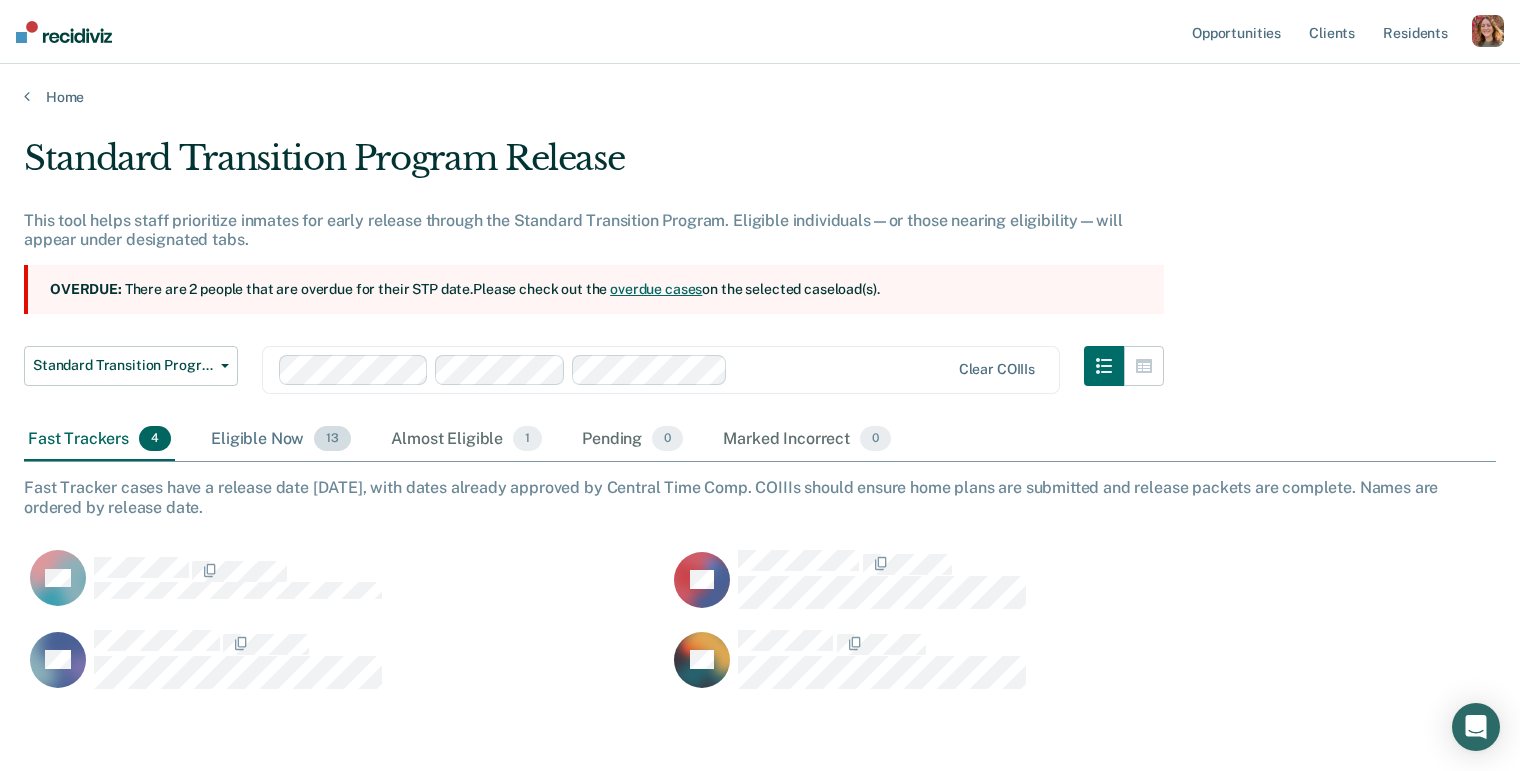 click on "Eligible Now 13" at bounding box center (281, 440) 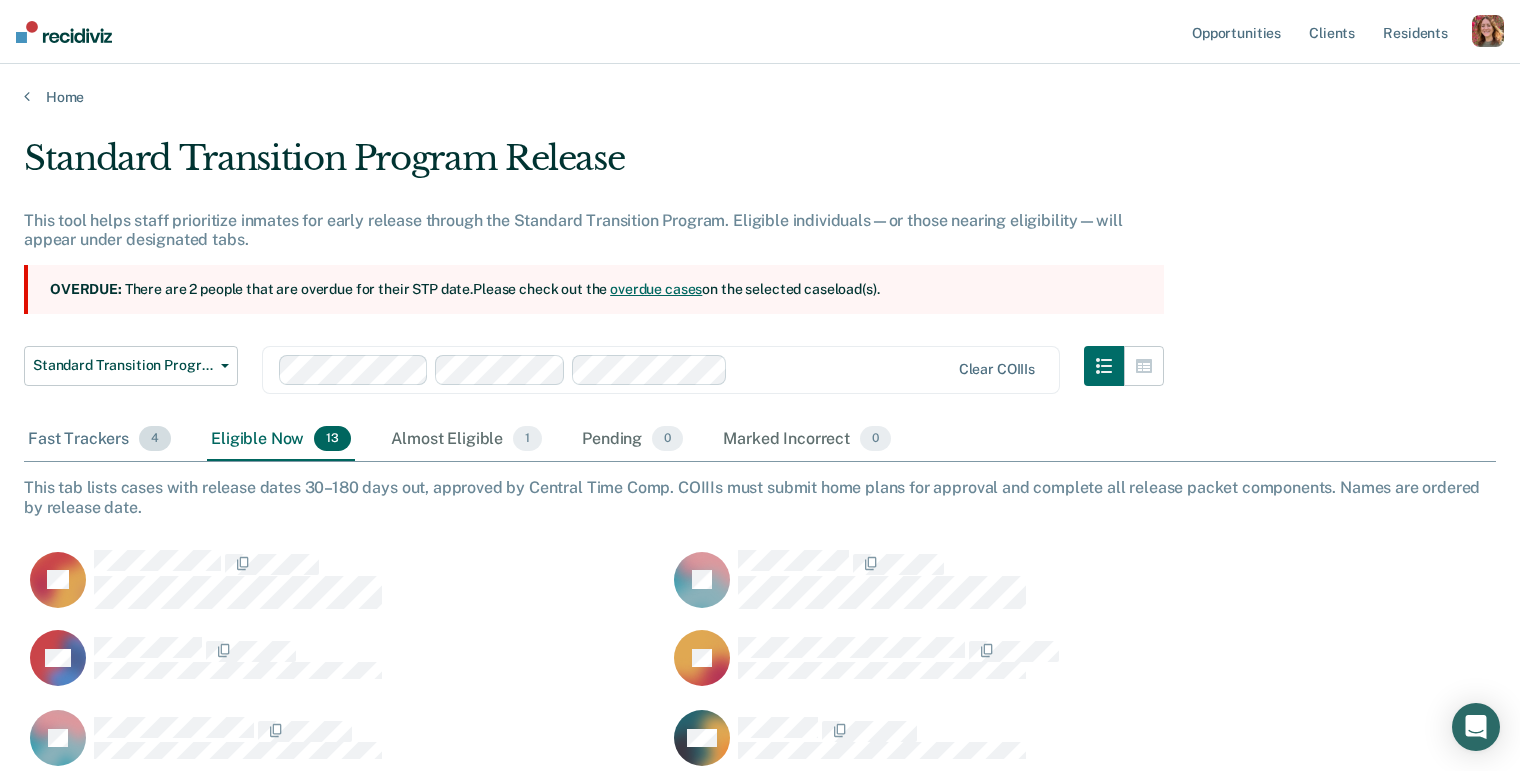 click on "Fast Trackers 4" at bounding box center [99, 440] 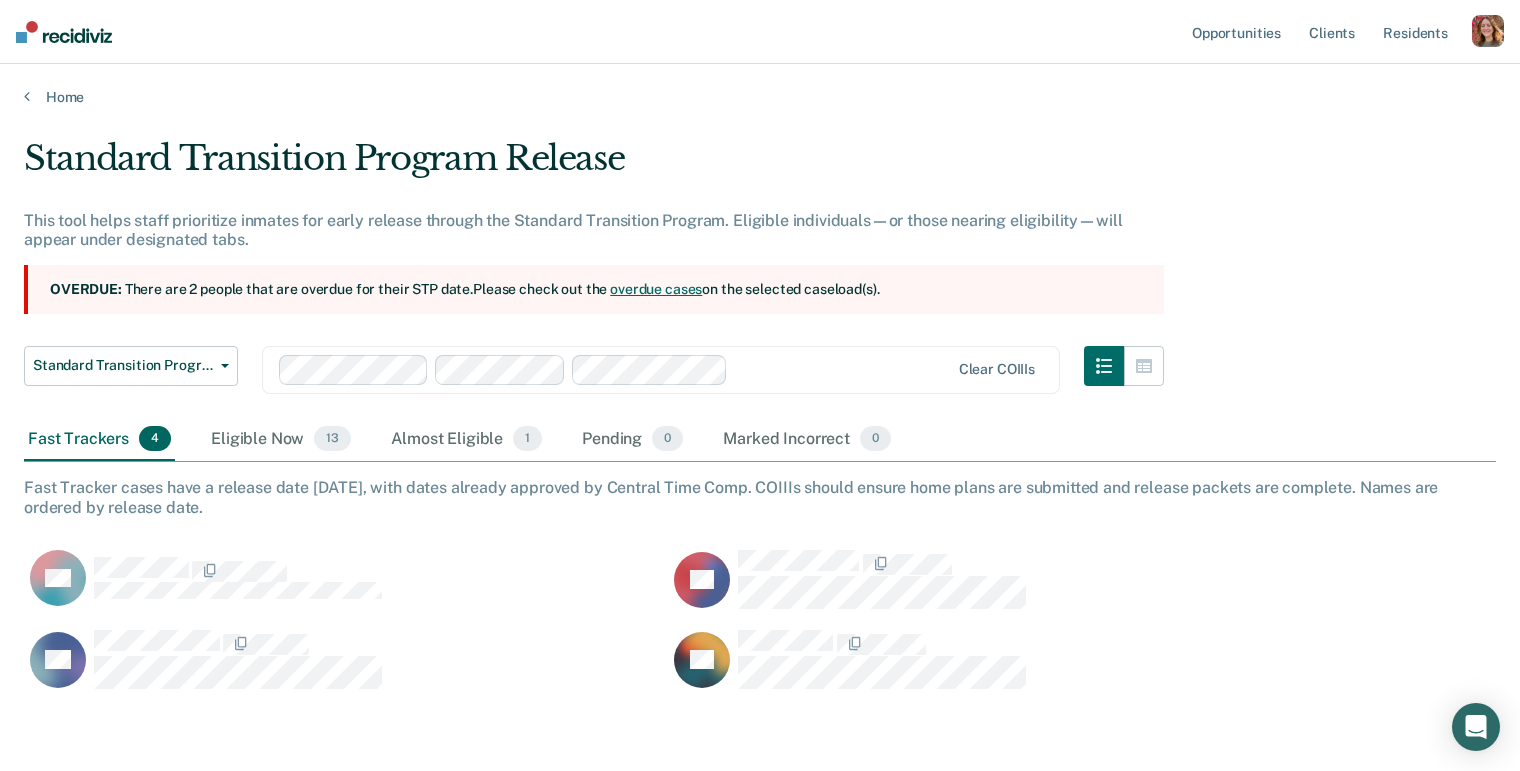 scroll, scrollTop: 548, scrollLeft: 1457, axis: both 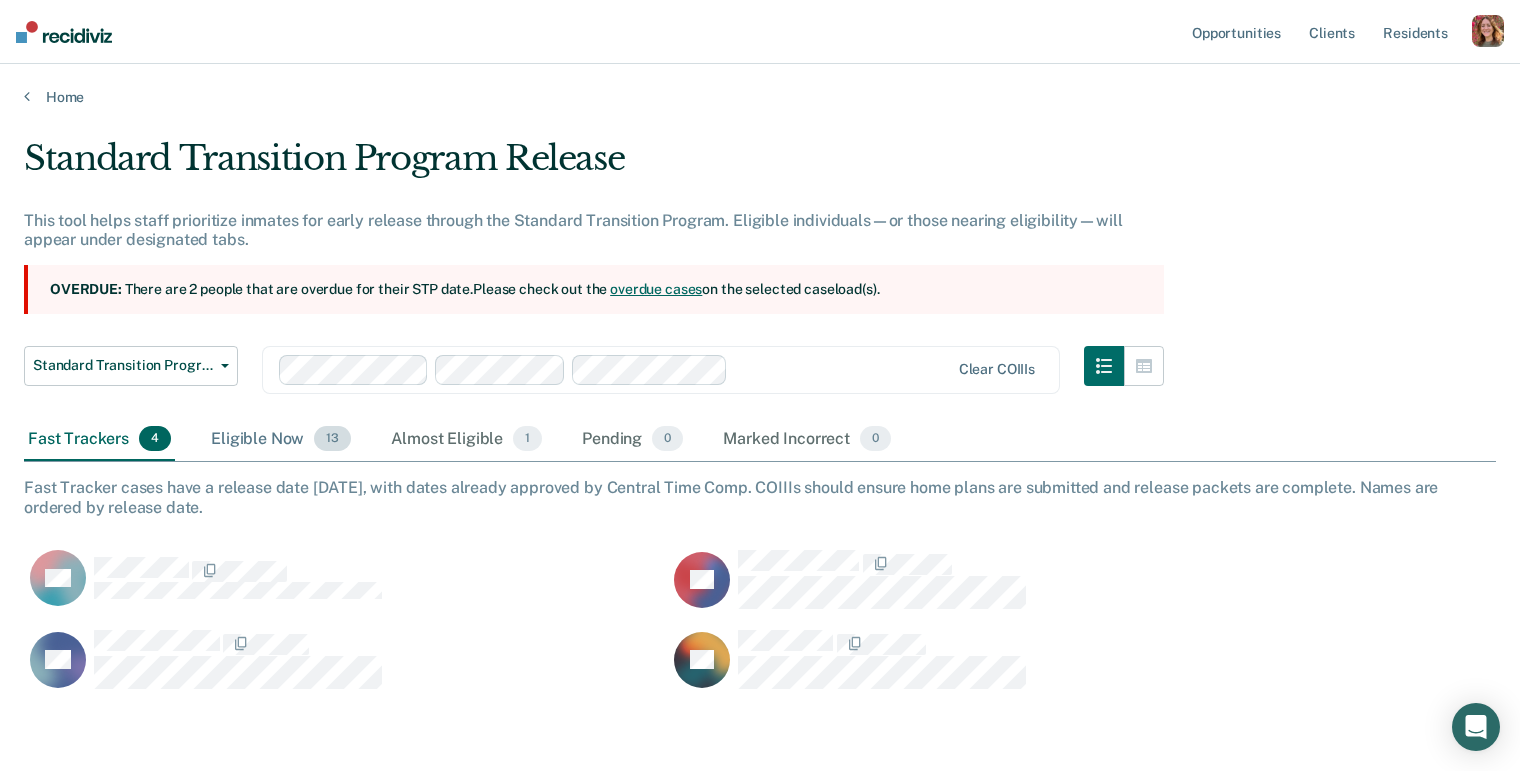 click on "Eligible Now 13" at bounding box center [281, 440] 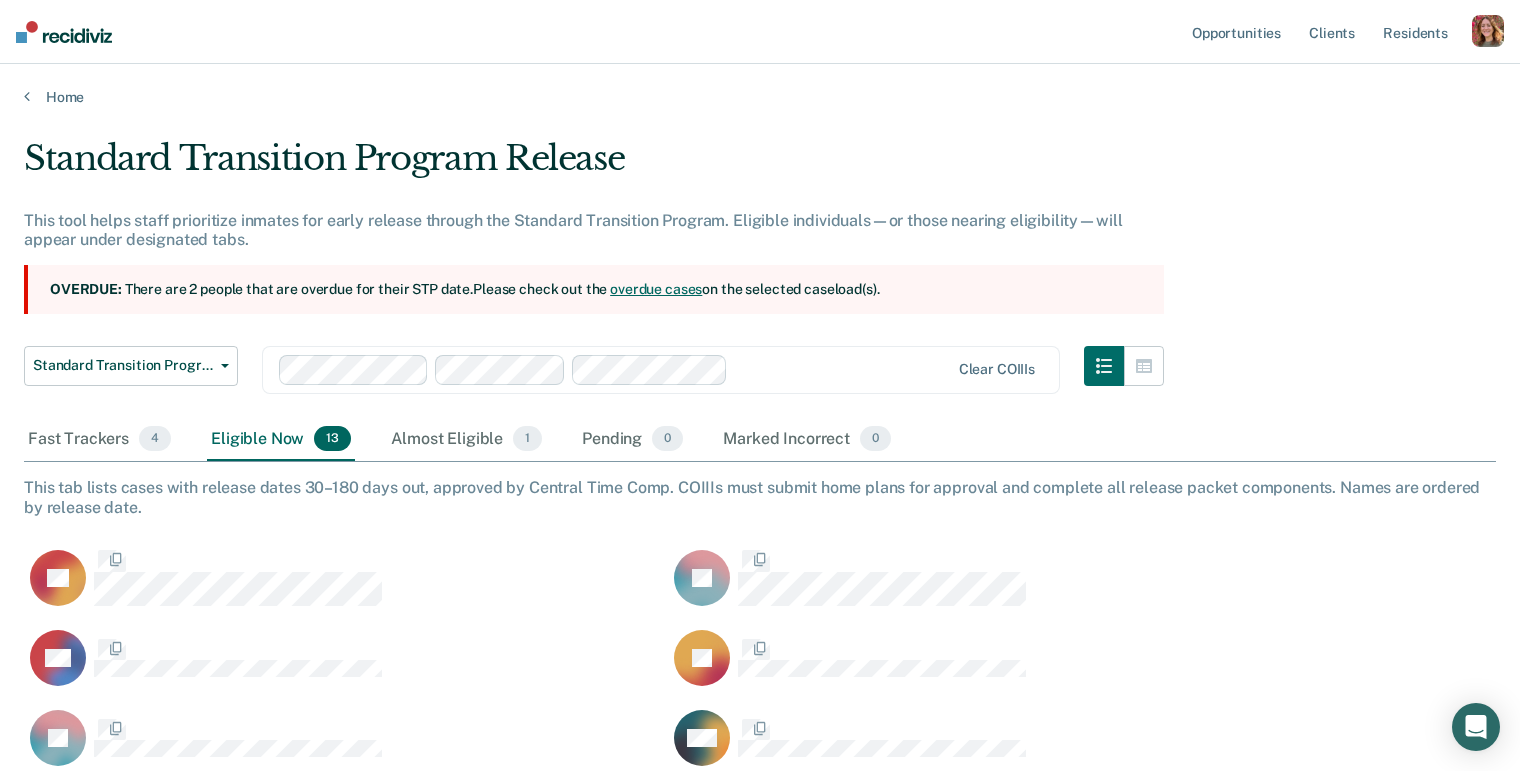 scroll, scrollTop: 16, scrollLeft: 16, axis: both 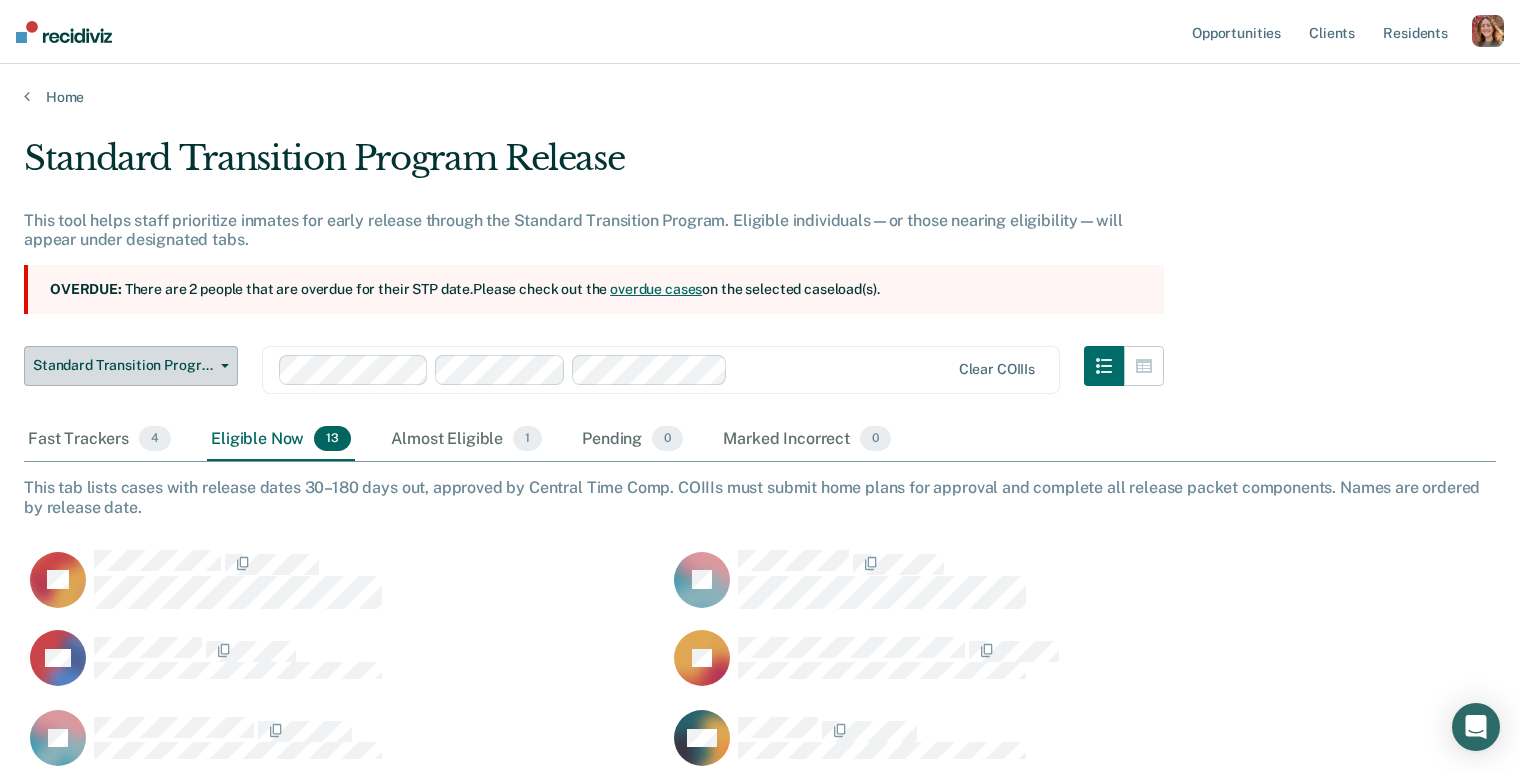 click on "Standard Transition Program Release" at bounding box center (123, 365) 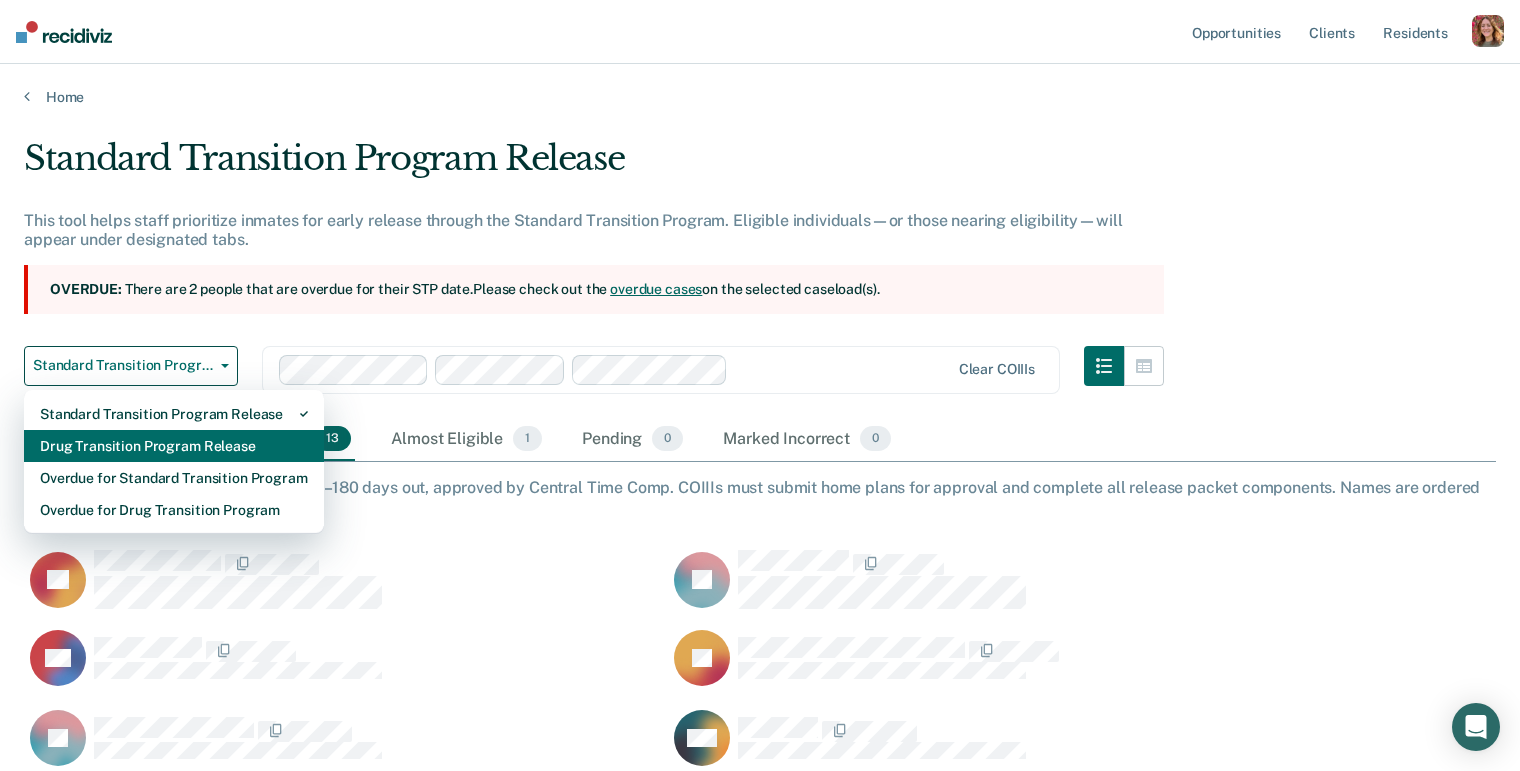 click on "Drug Transition Program Release" at bounding box center (174, 446) 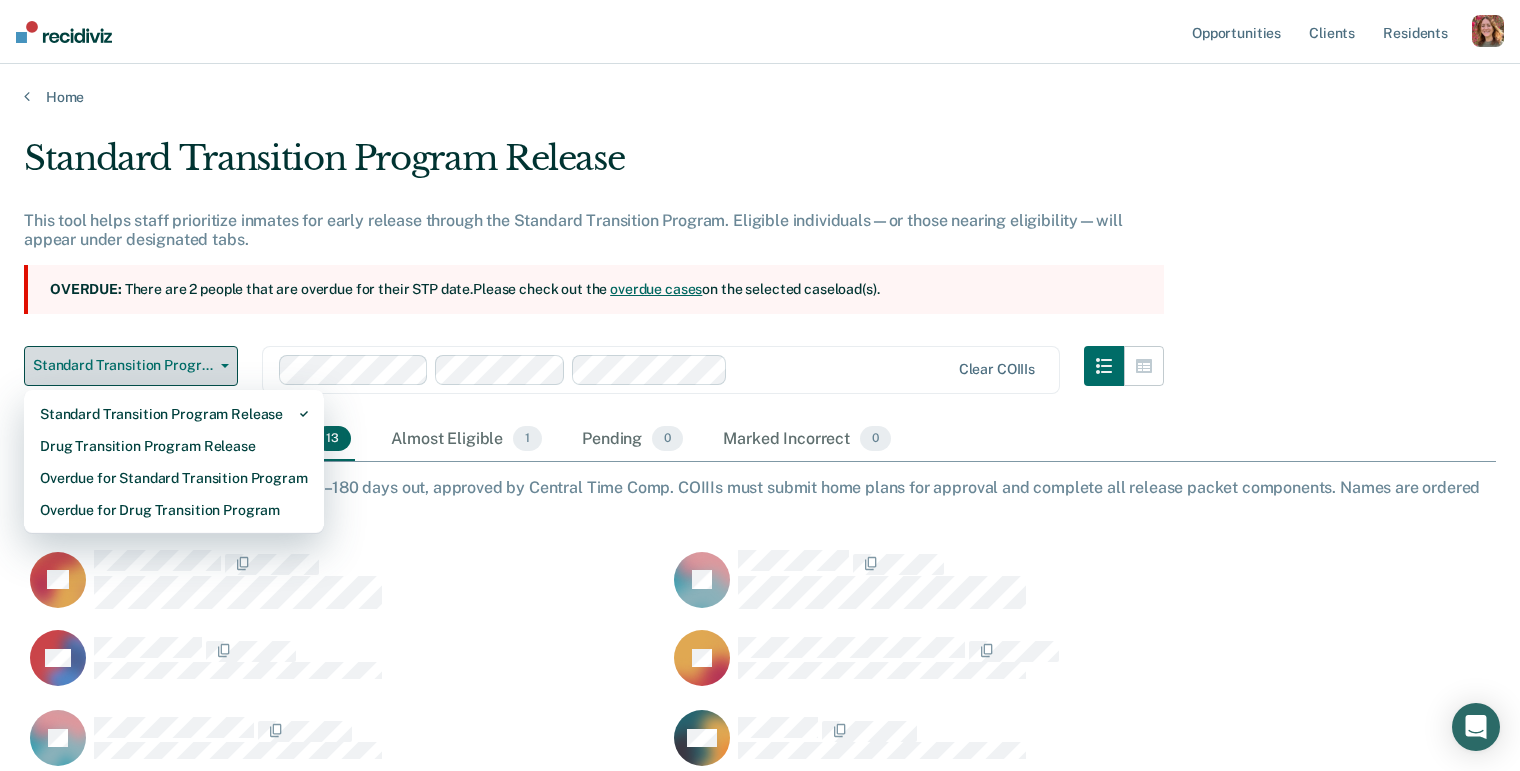 scroll, scrollTop: 468, scrollLeft: 1457, axis: both 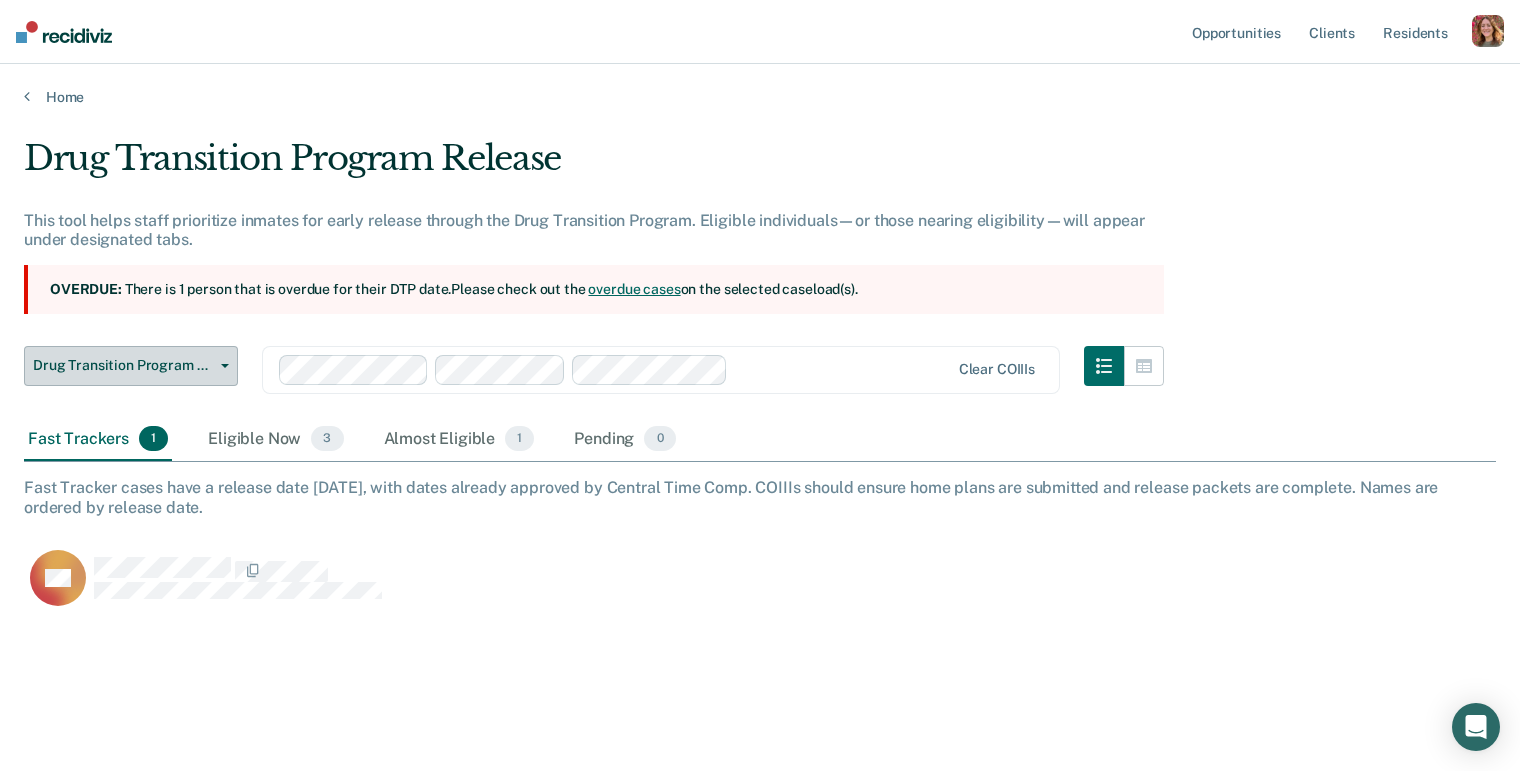 click on "Drug Transition Program Release" at bounding box center (123, 365) 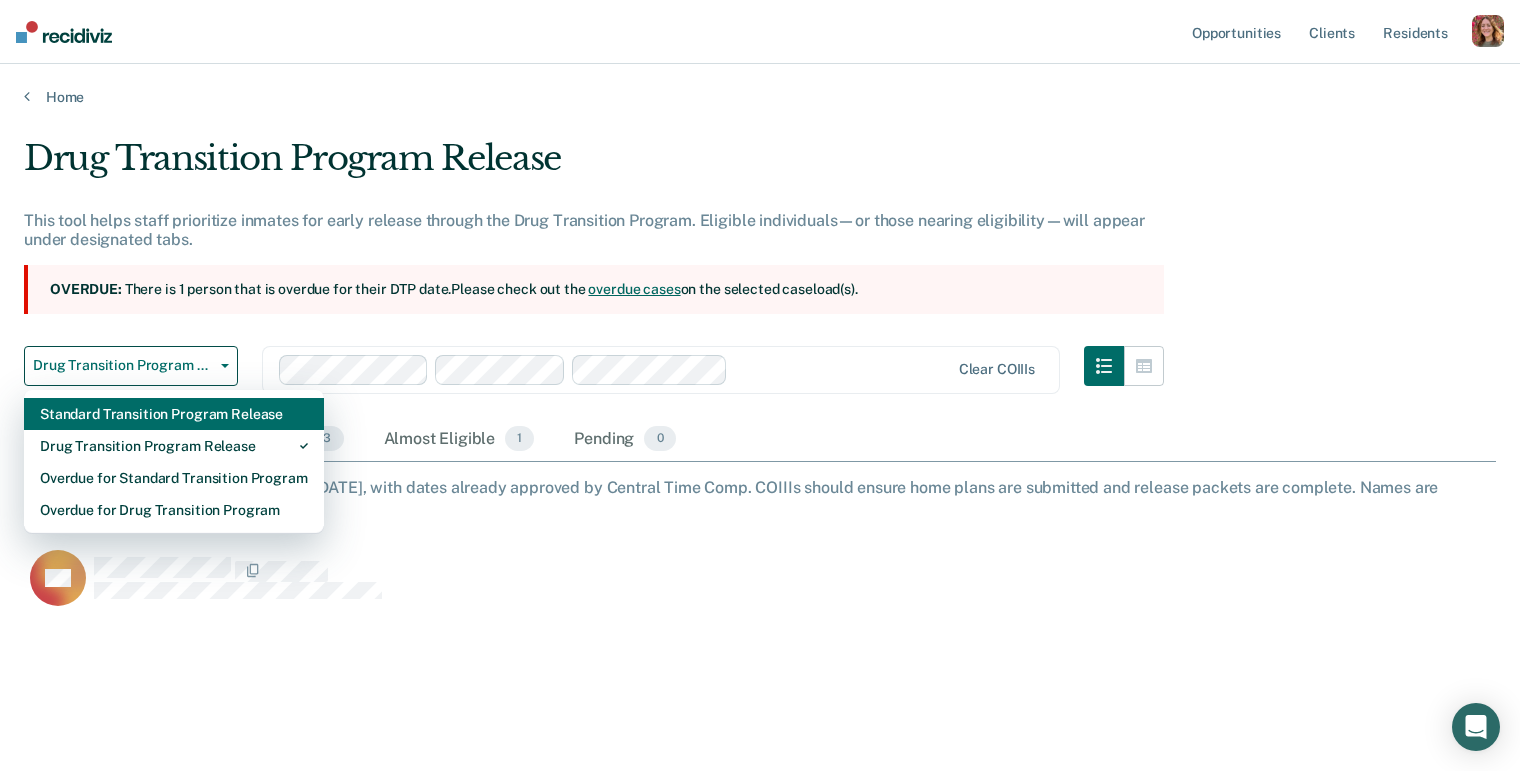 click on "Standard Transition Program Release" at bounding box center [174, 414] 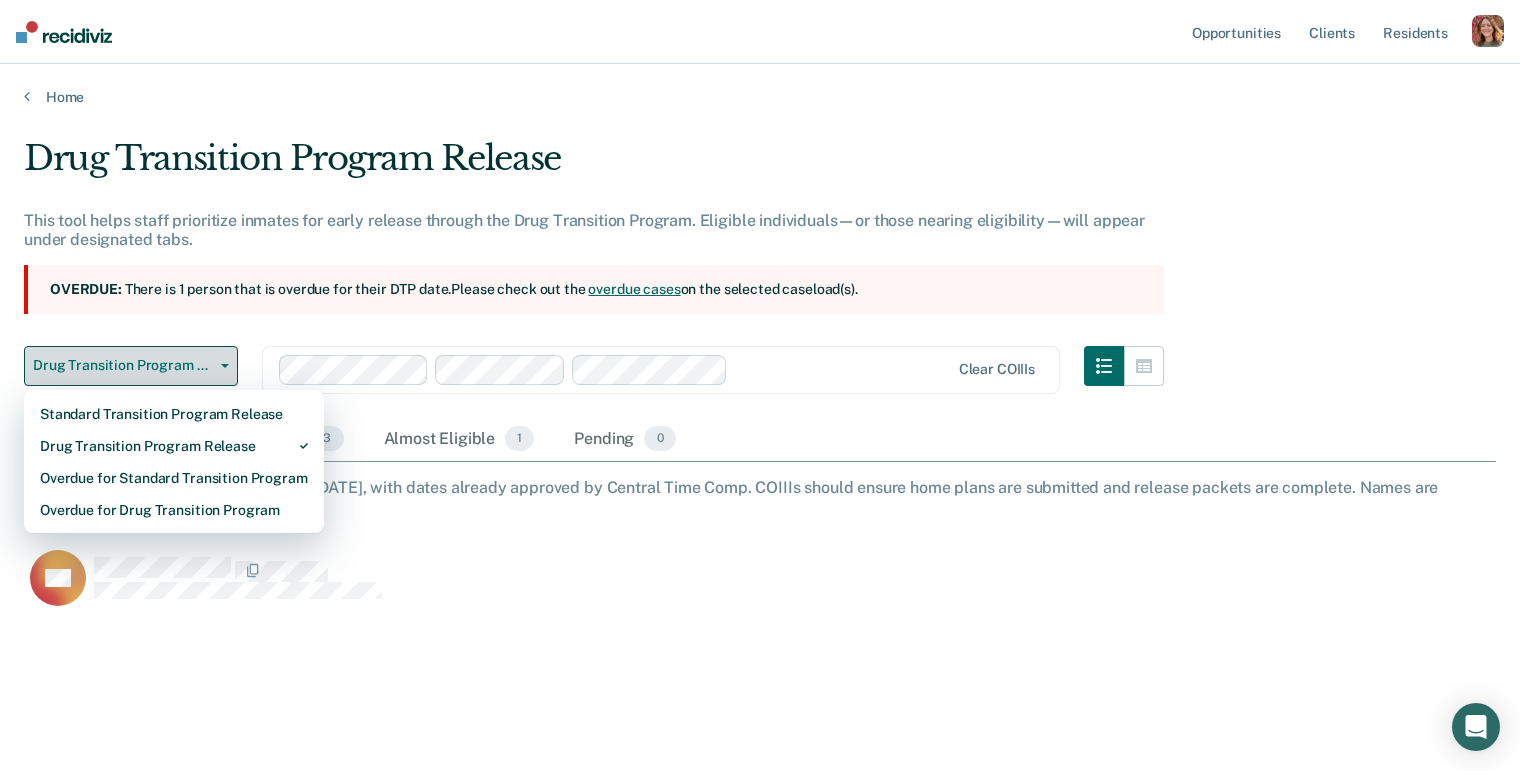 scroll, scrollTop: 16, scrollLeft: 16, axis: both 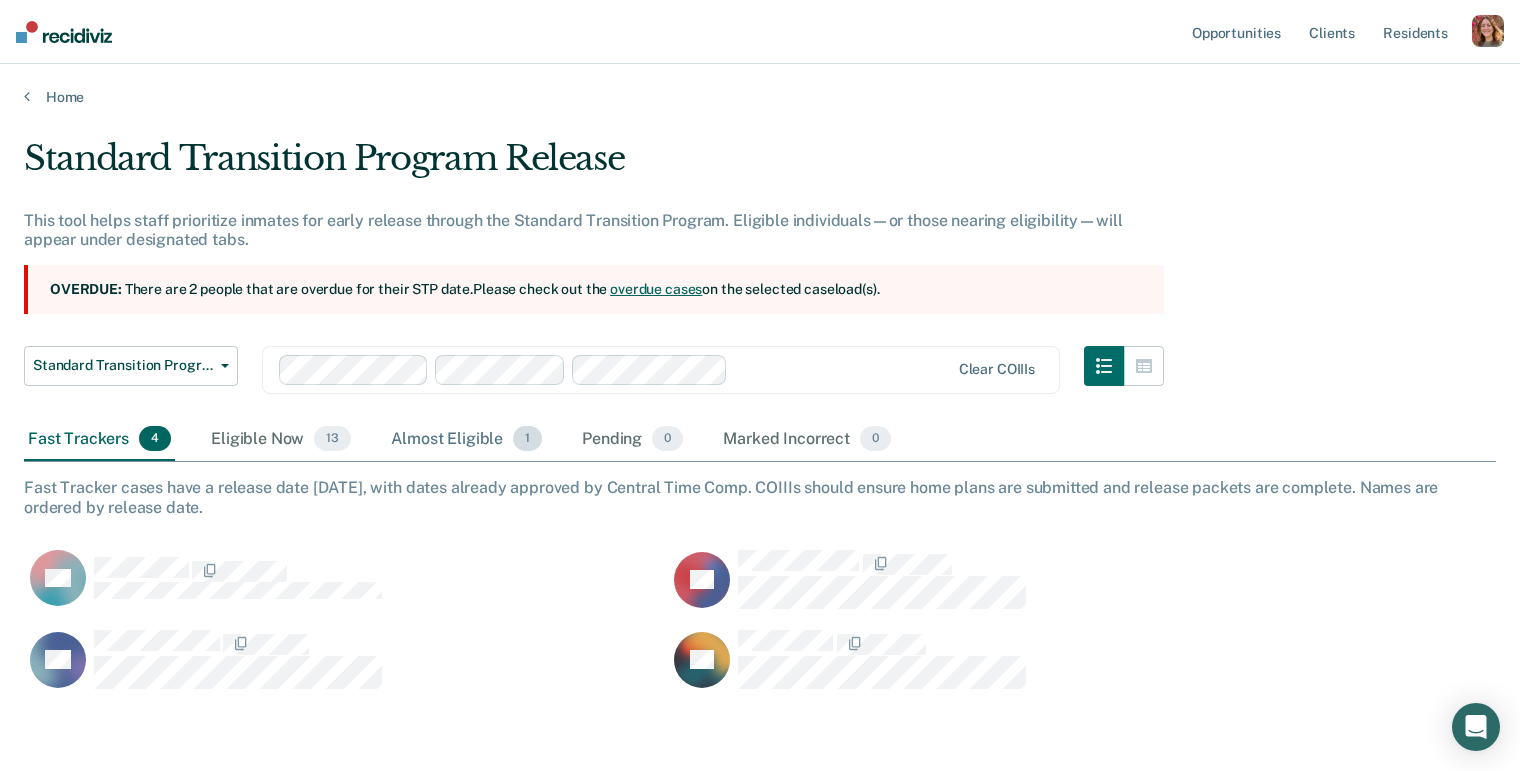 click on "Almost Eligible 1" at bounding box center (466, 440) 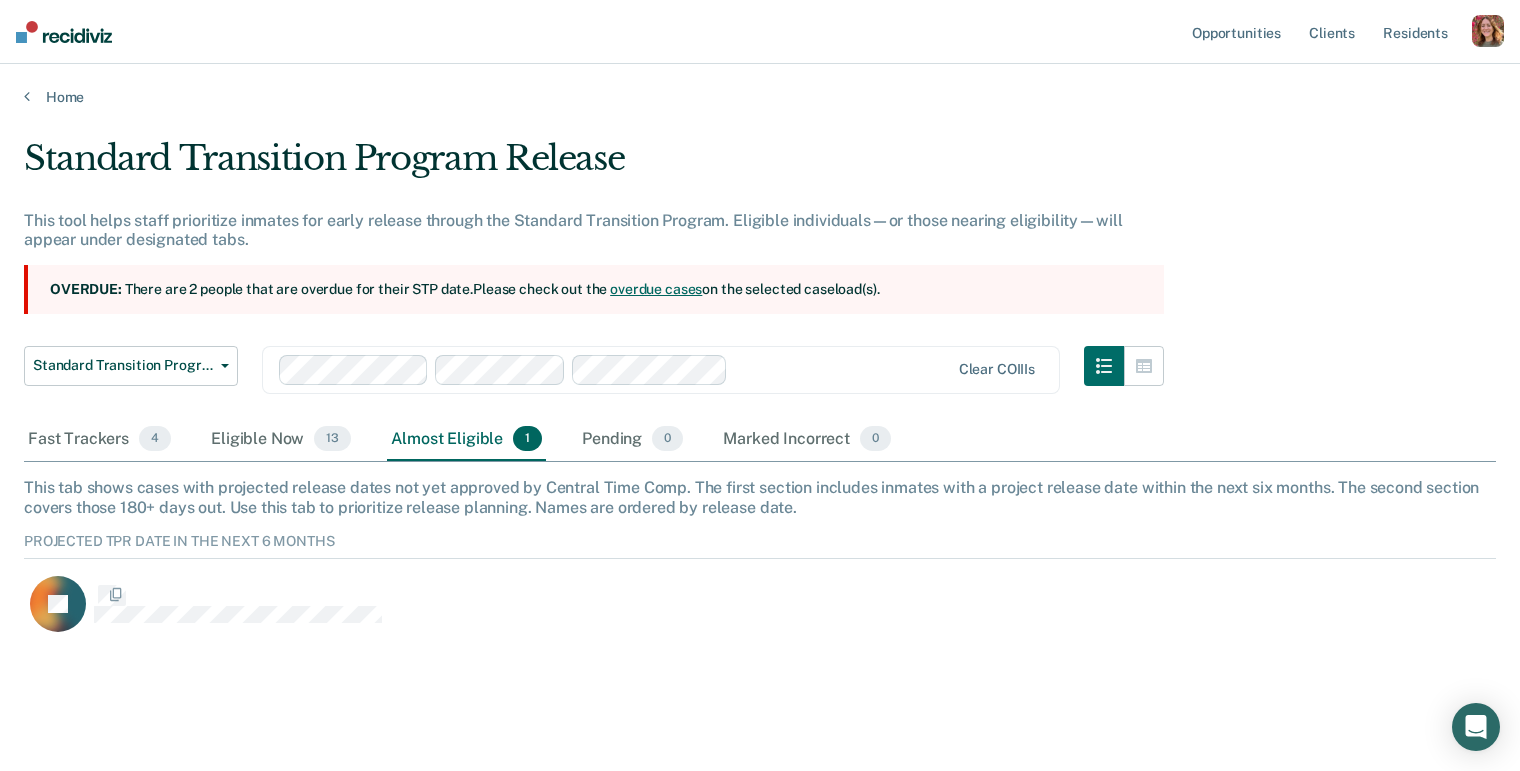 scroll, scrollTop: 16, scrollLeft: 16, axis: both 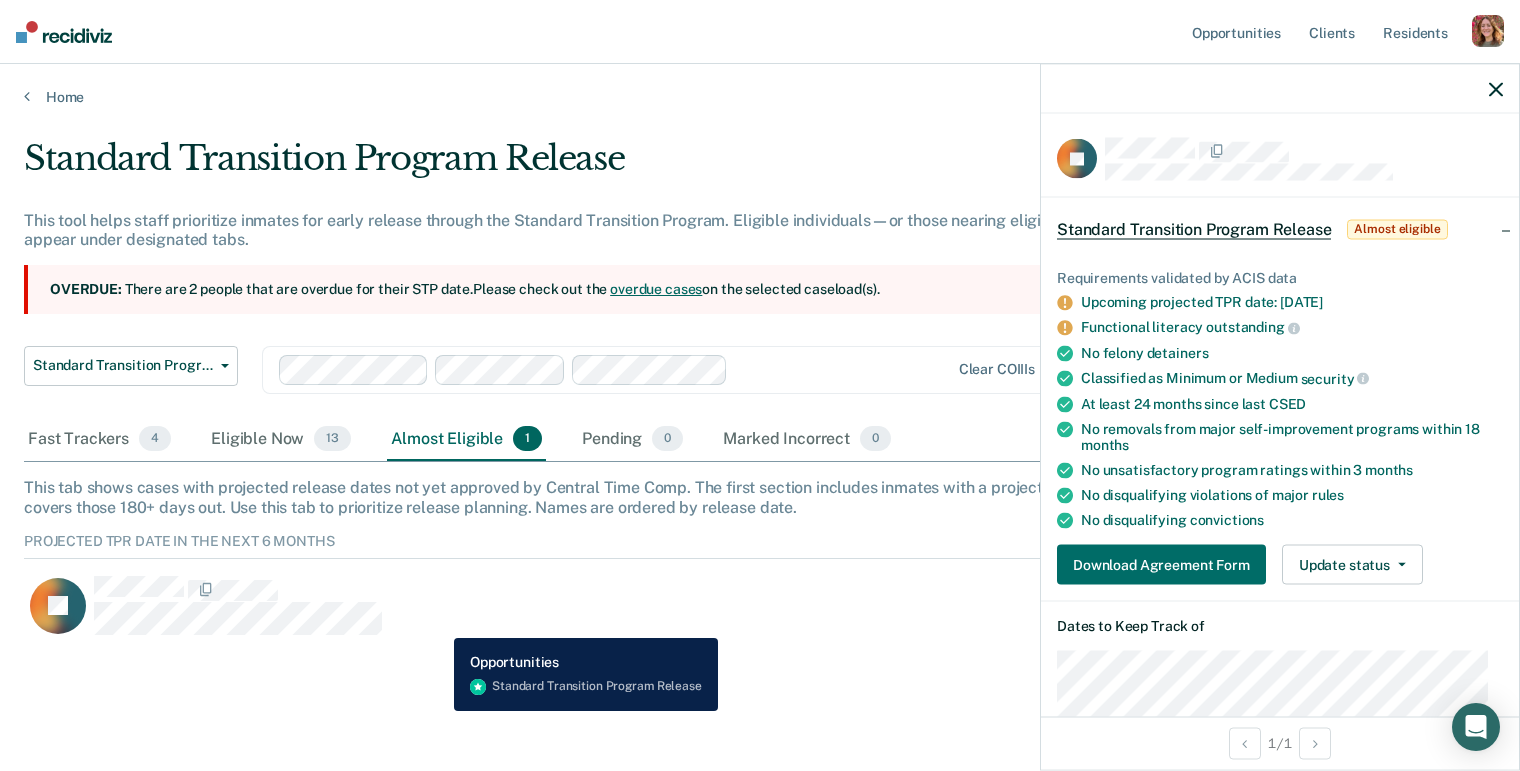 click on "RJ   Download Agreement Form" at bounding box center [656, 605] 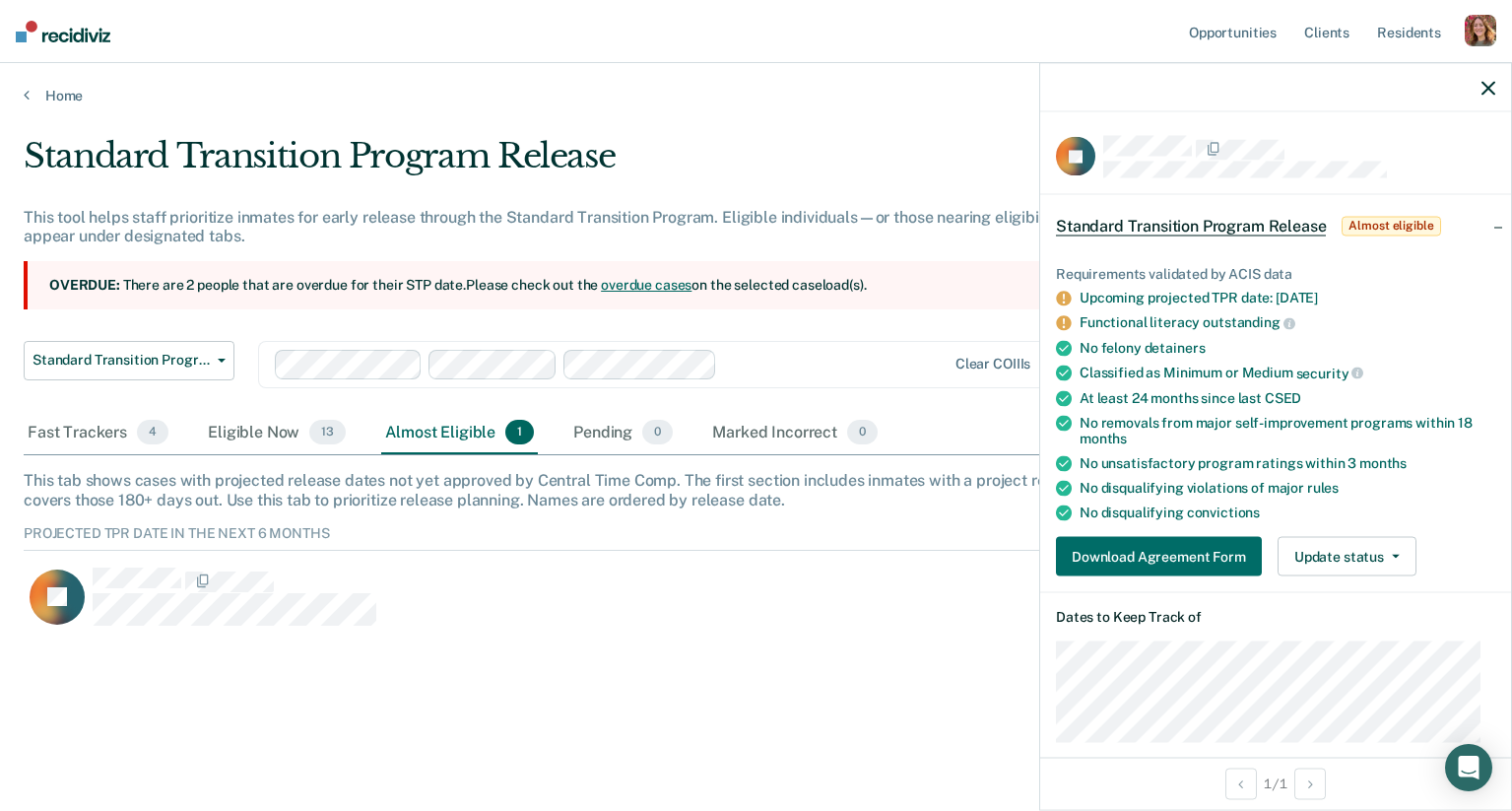 scroll, scrollTop: 16, scrollLeft: 16, axis: both 